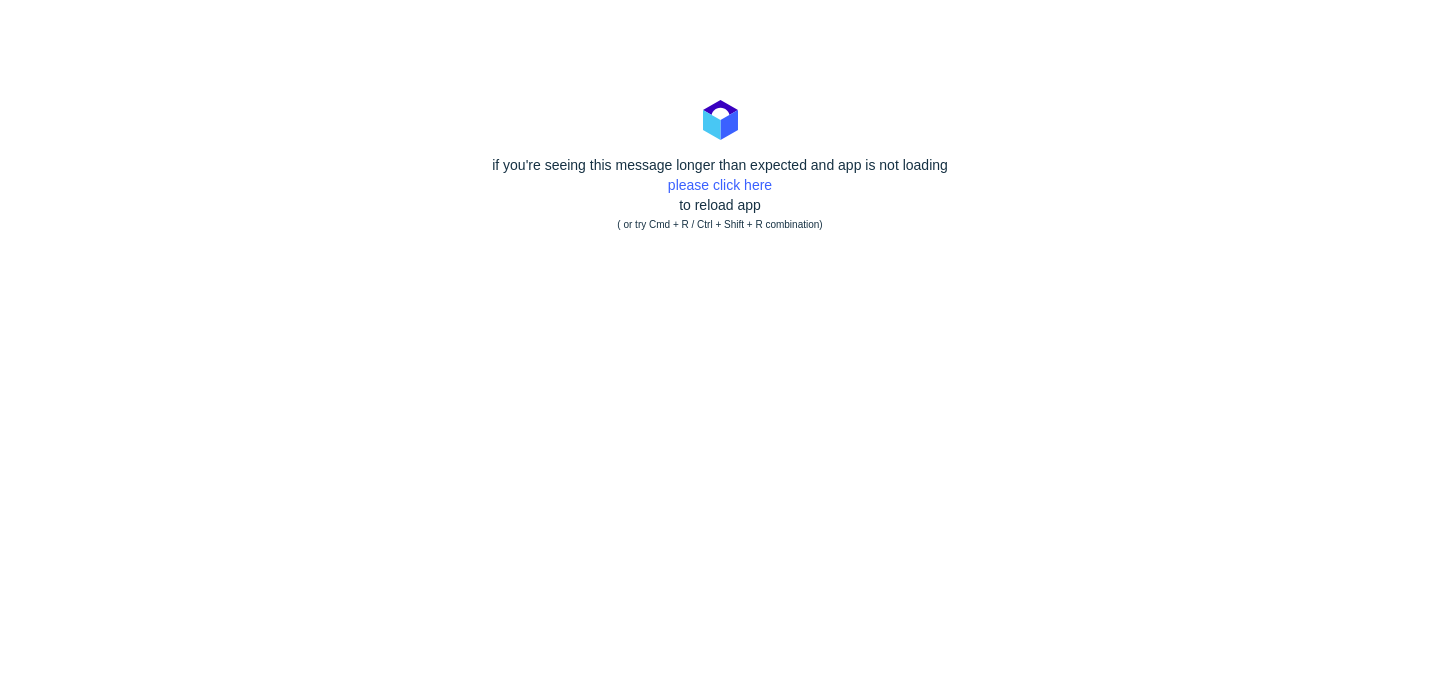 scroll, scrollTop: 0, scrollLeft: 0, axis: both 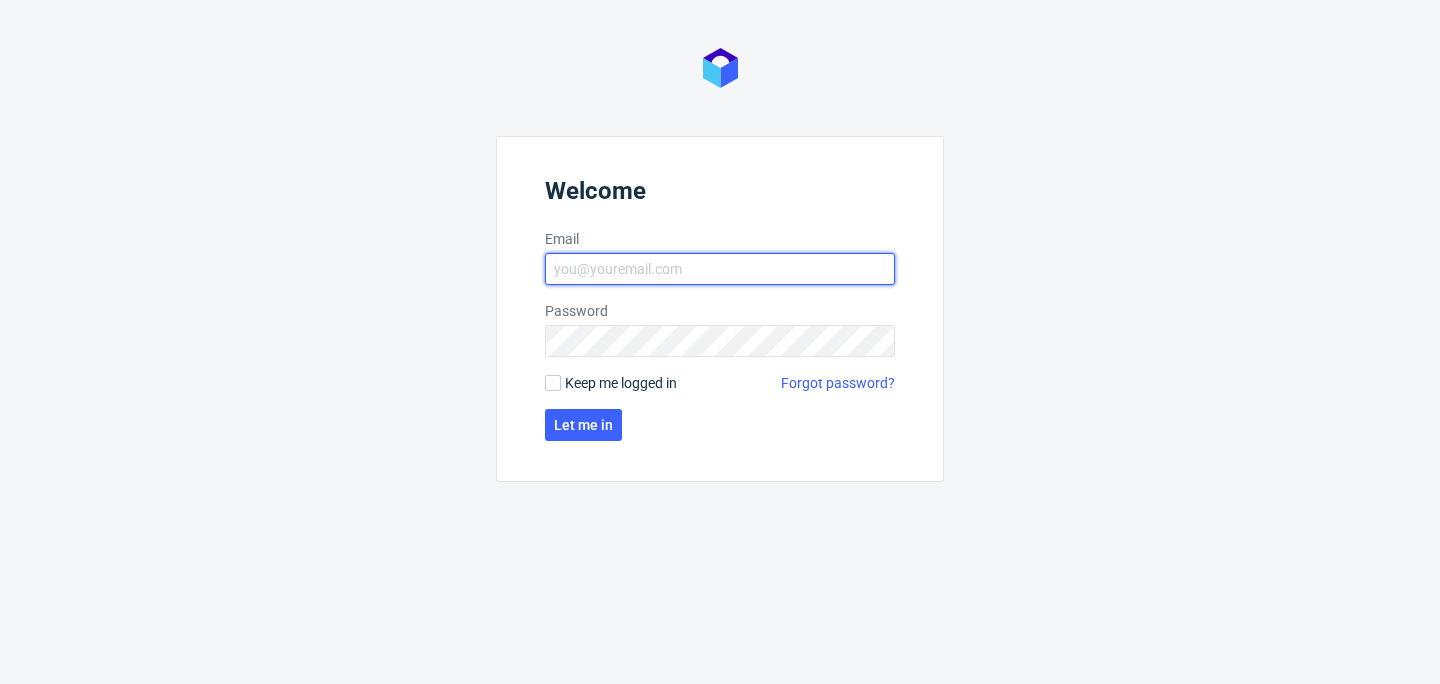type on "monika.pozniak@packhelp.com" 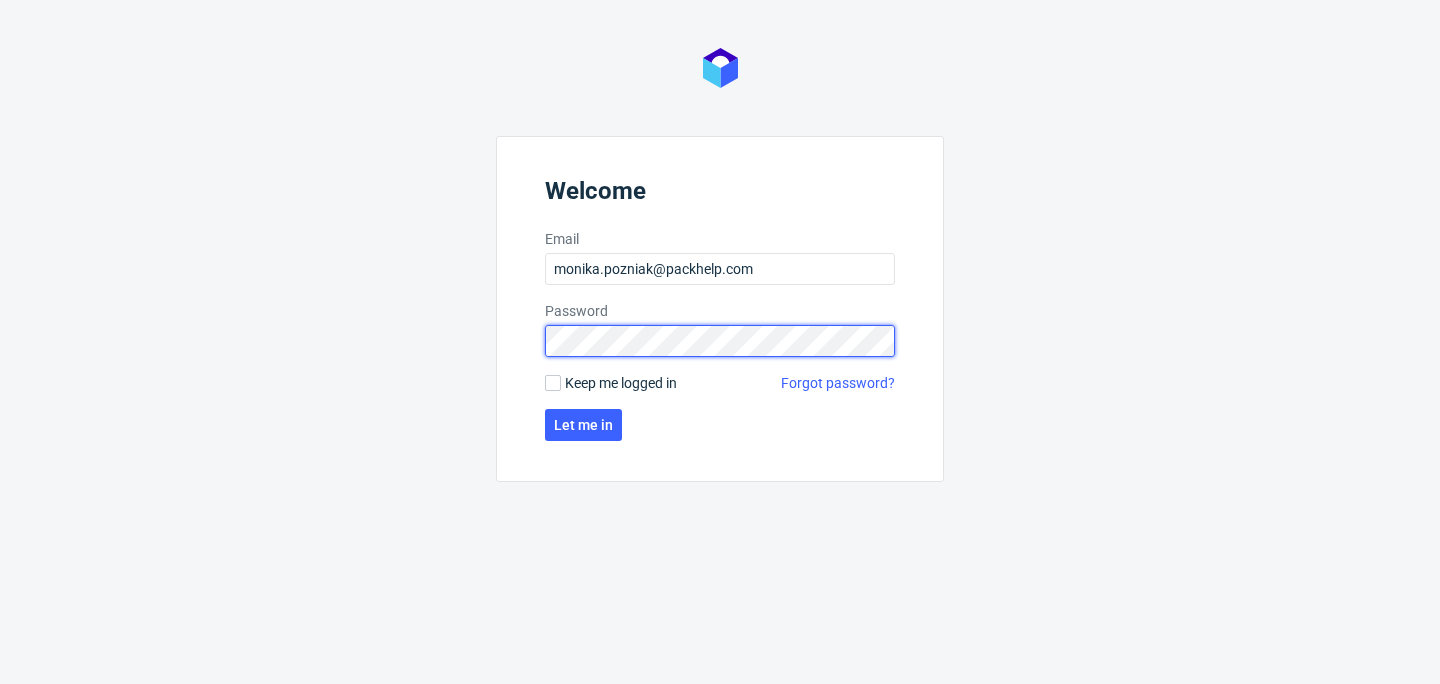 click on "Welcome Email [EMAIL] Password Keep me logged in Forgot password? Let me in" at bounding box center (720, 309) 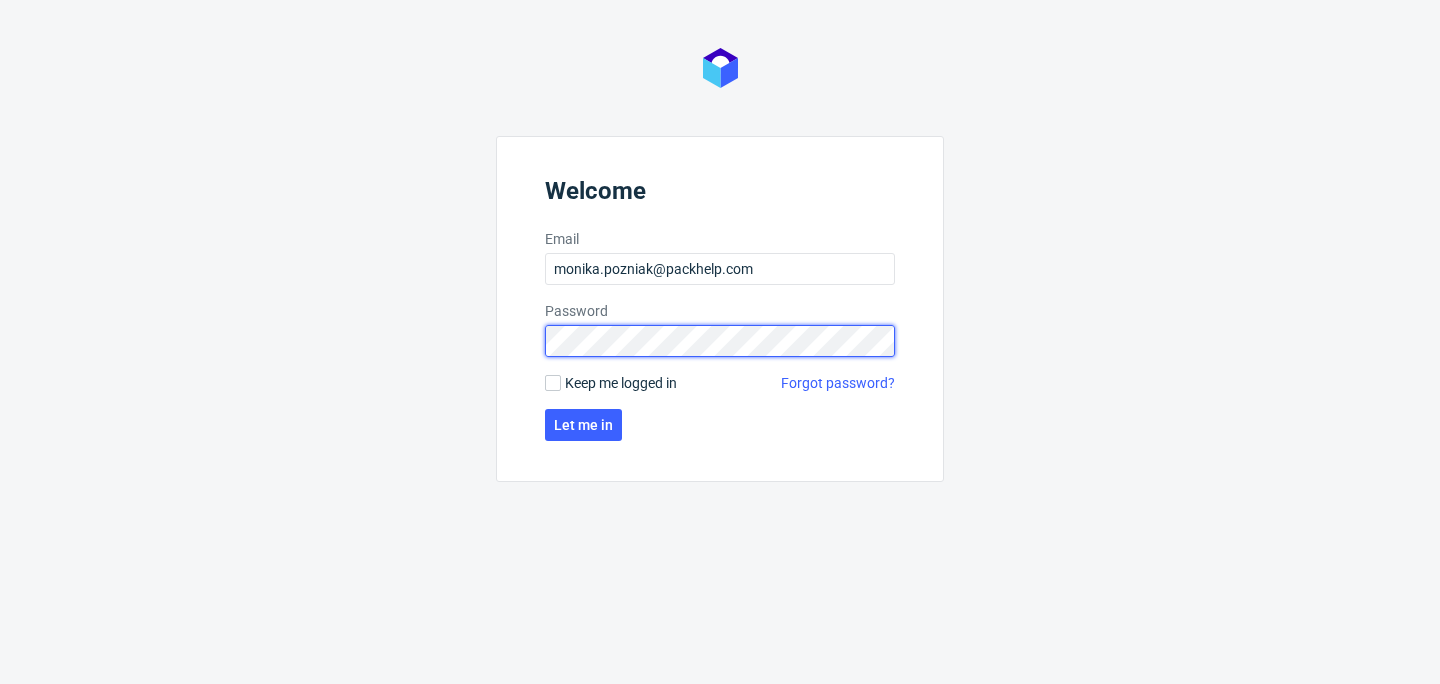 click on "Let me in" at bounding box center [583, 425] 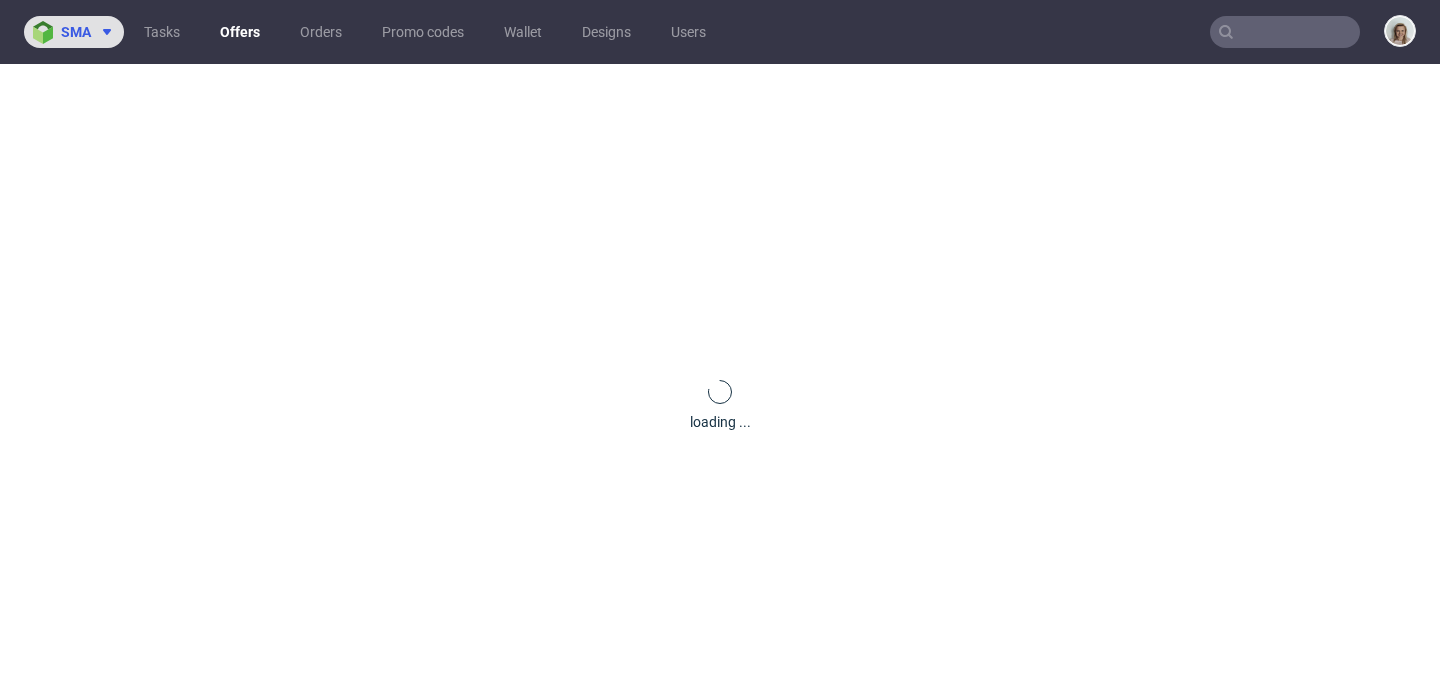 click 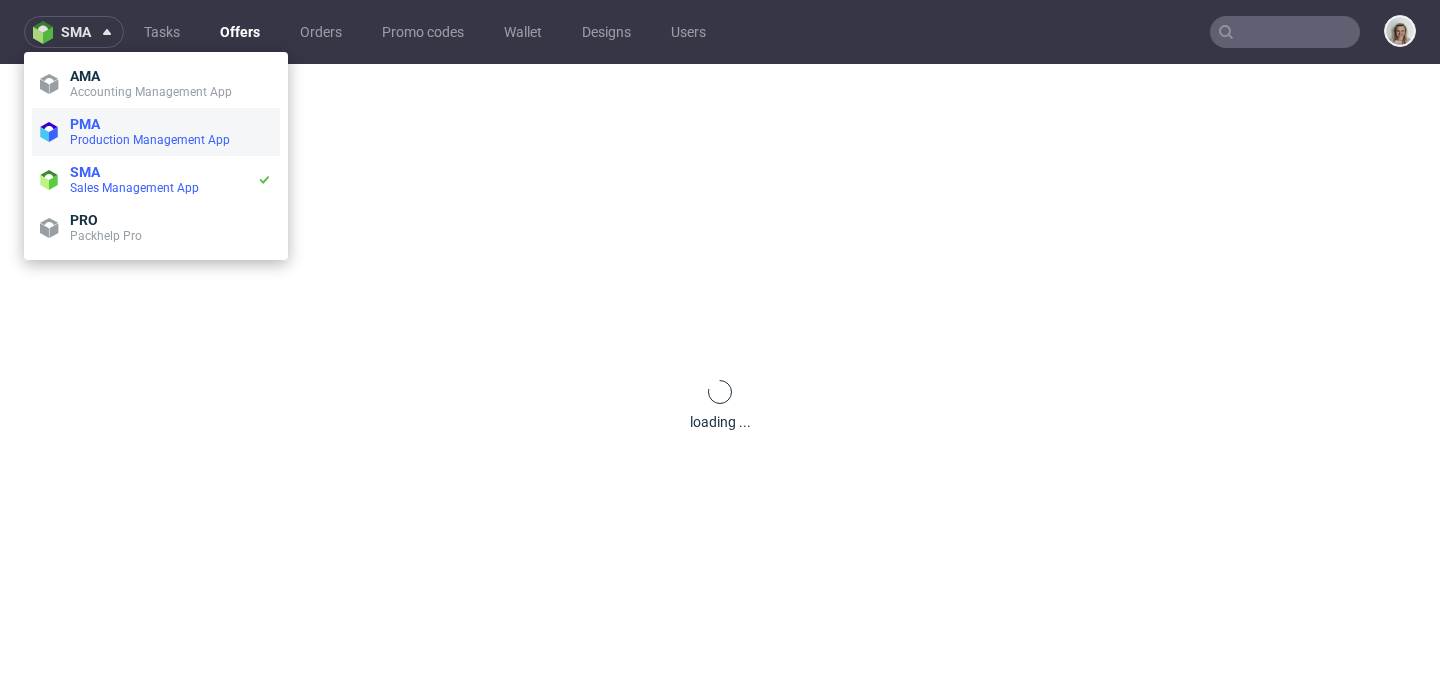 click on "Production Management App" at bounding box center [150, 140] 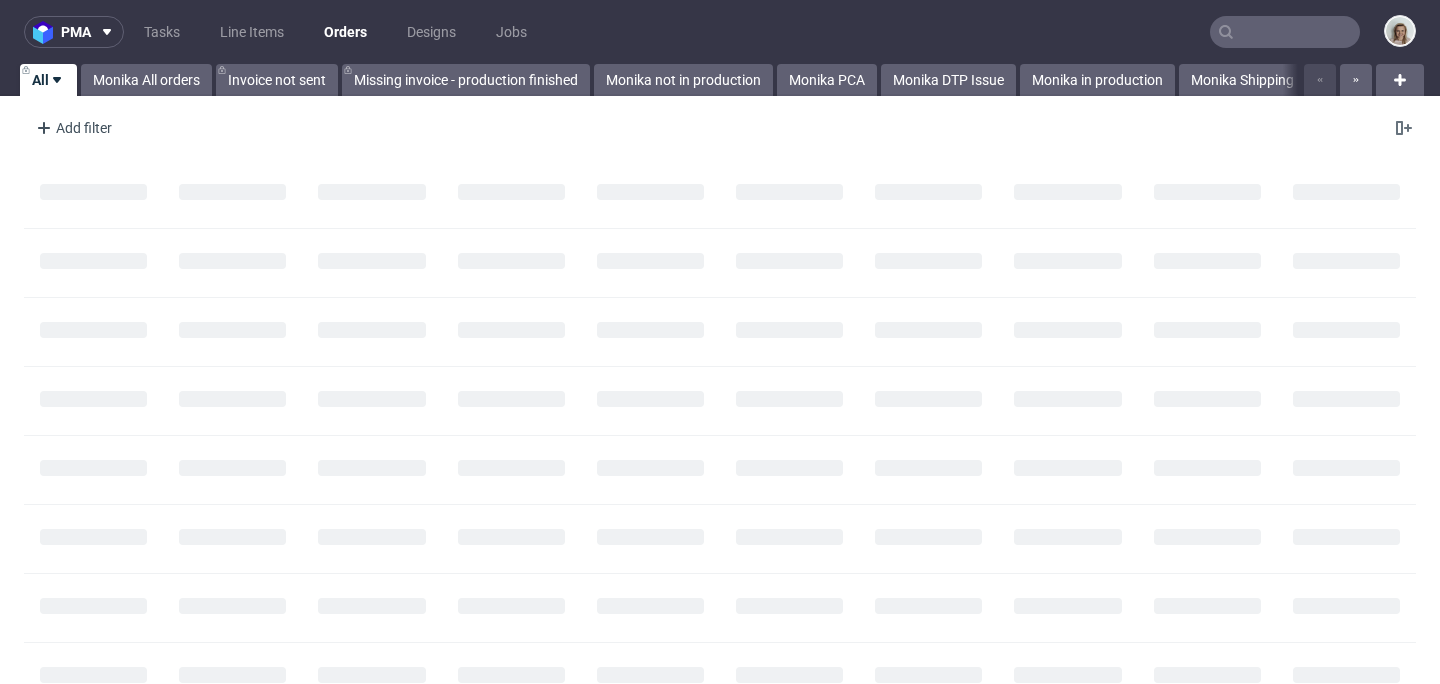 click at bounding box center (1285, 32) 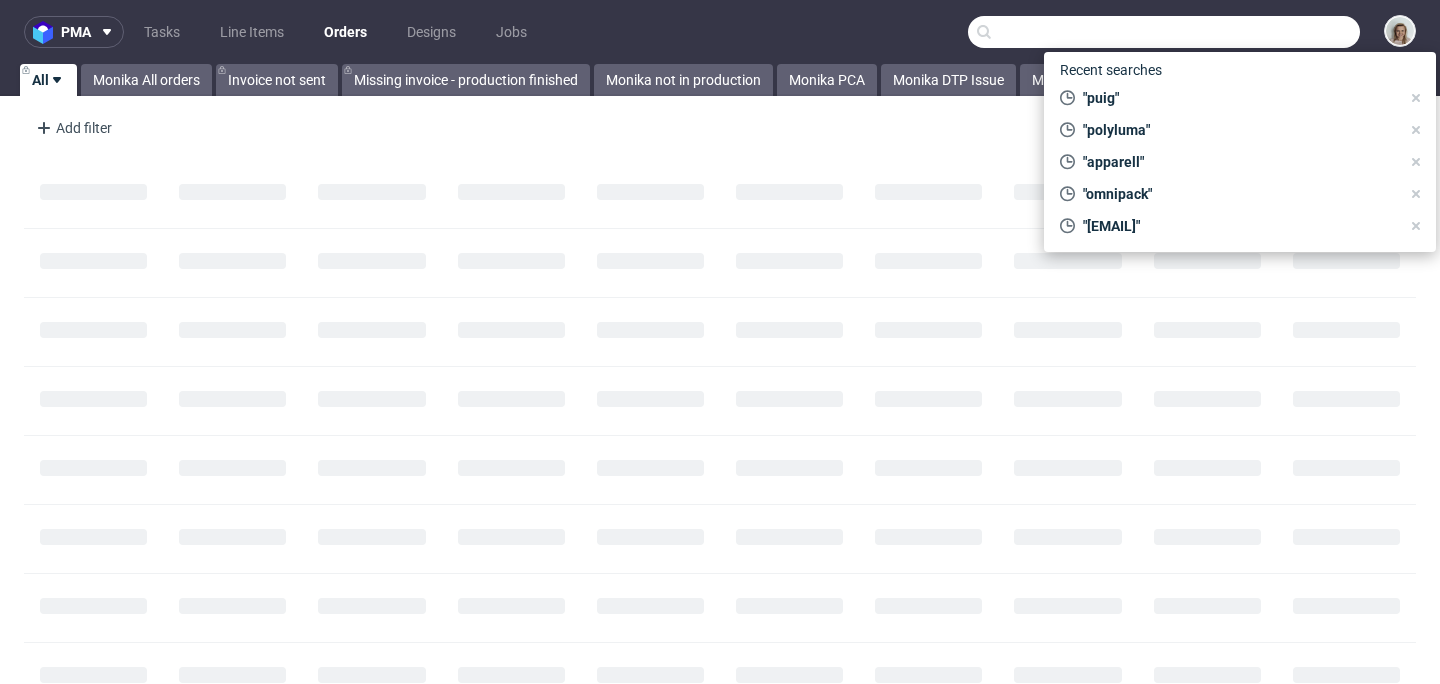 paste on "carl@glowid.se" 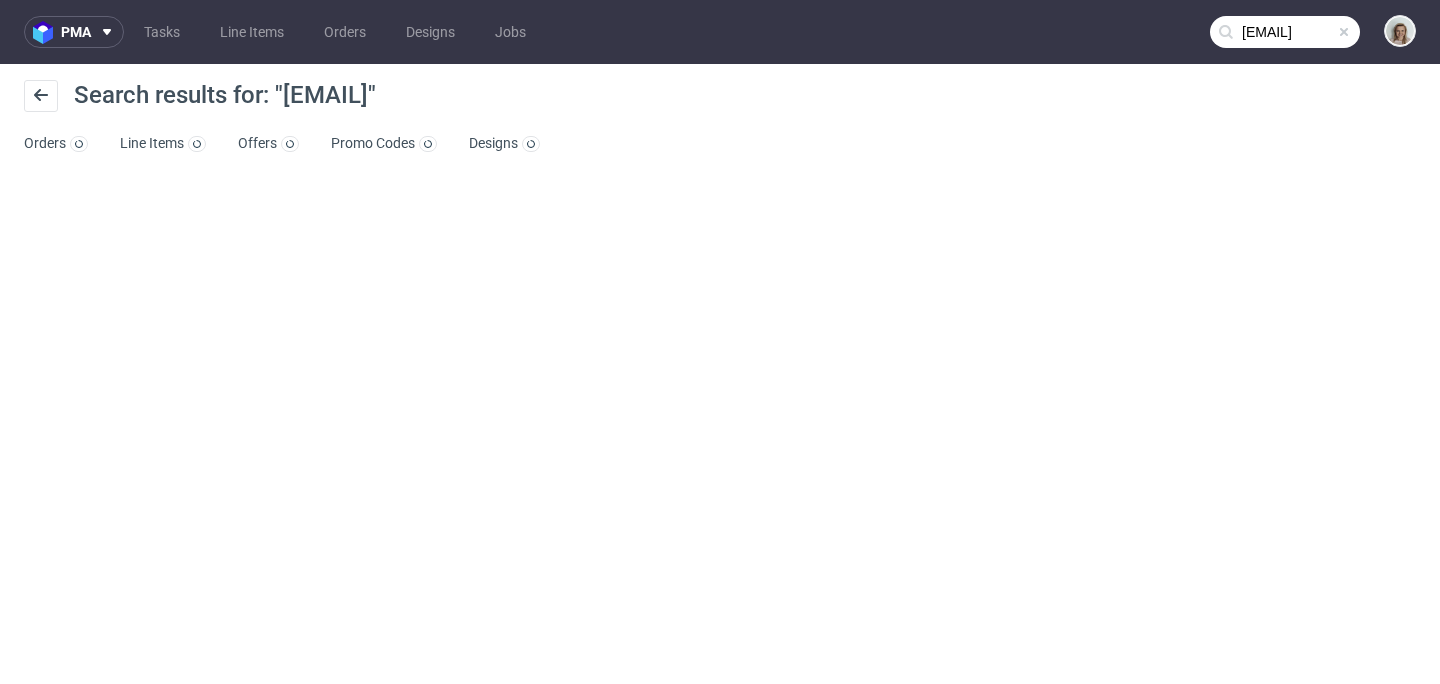 click on "carl@glowid.se" at bounding box center [1285, 32] 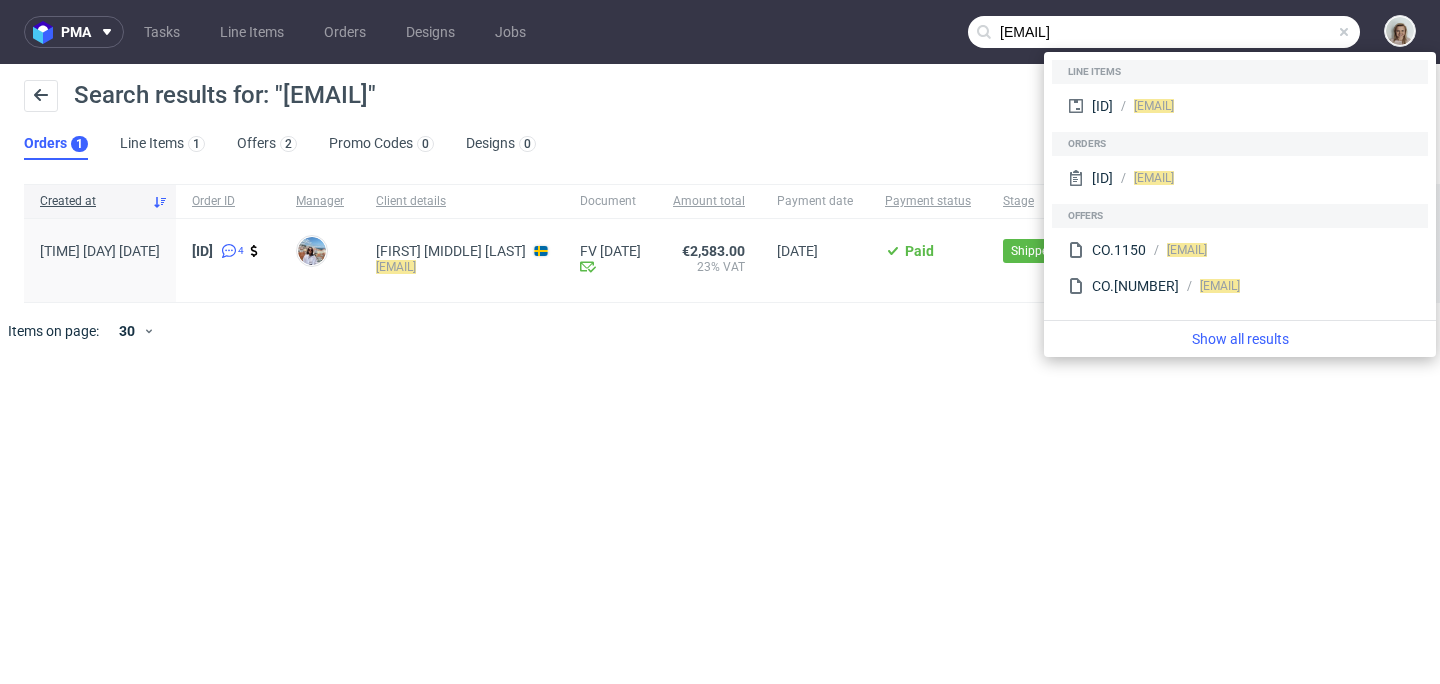 drag, startPoint x: 1025, startPoint y: 27, endPoint x: 985, endPoint y: 28, distance: 40.012497 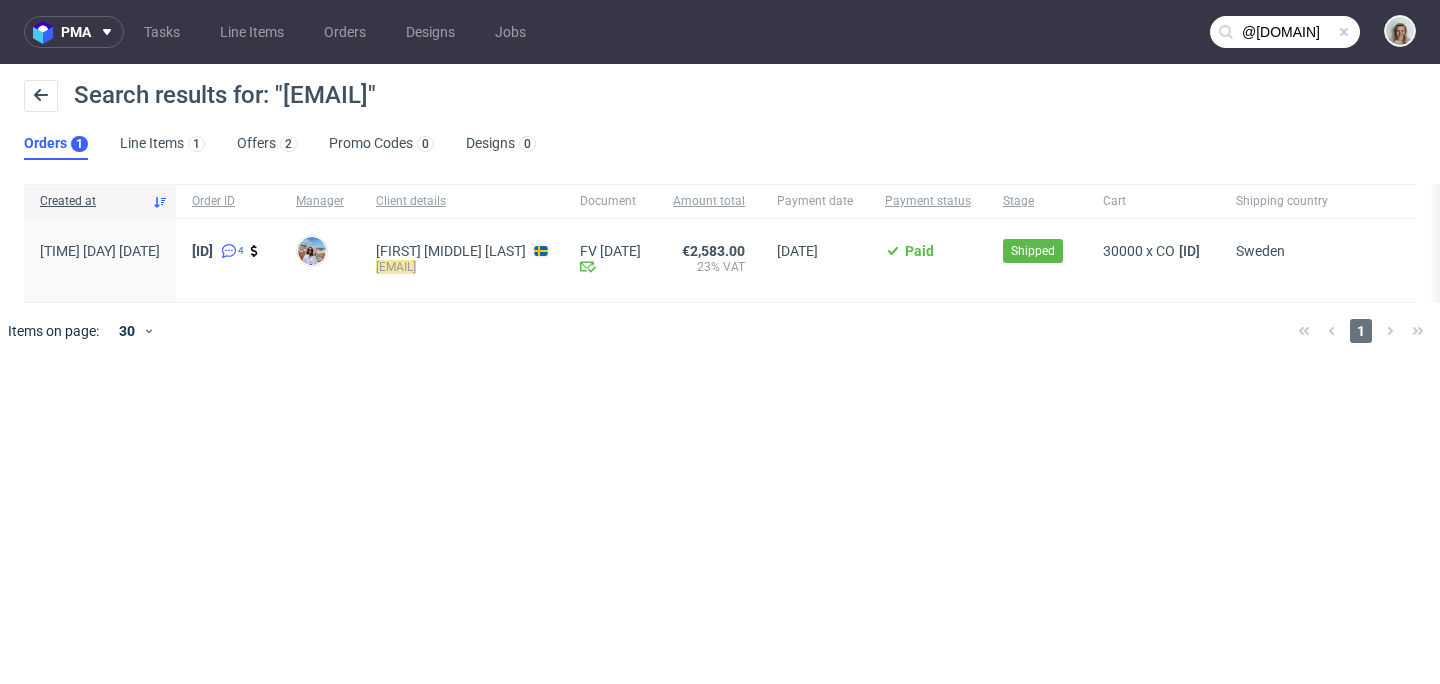 type on "@glowid.se" 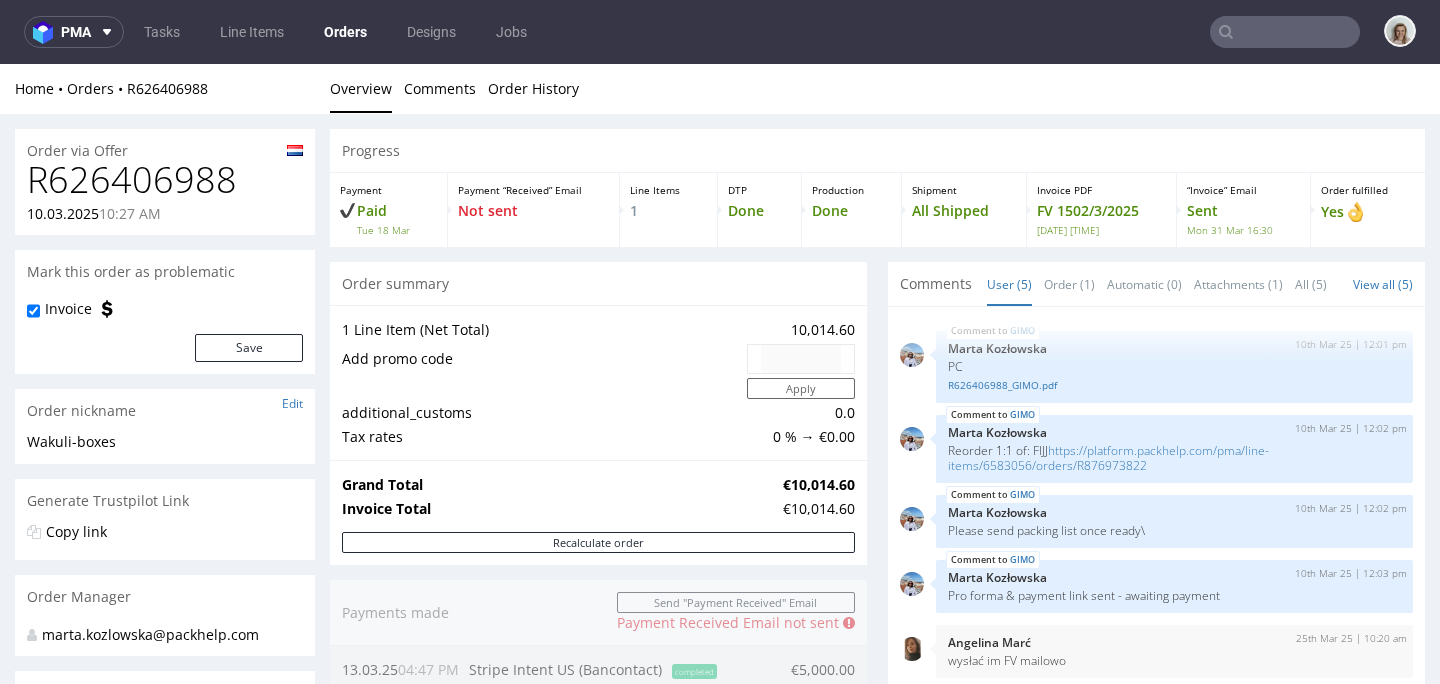 scroll, scrollTop: 0, scrollLeft: 0, axis: both 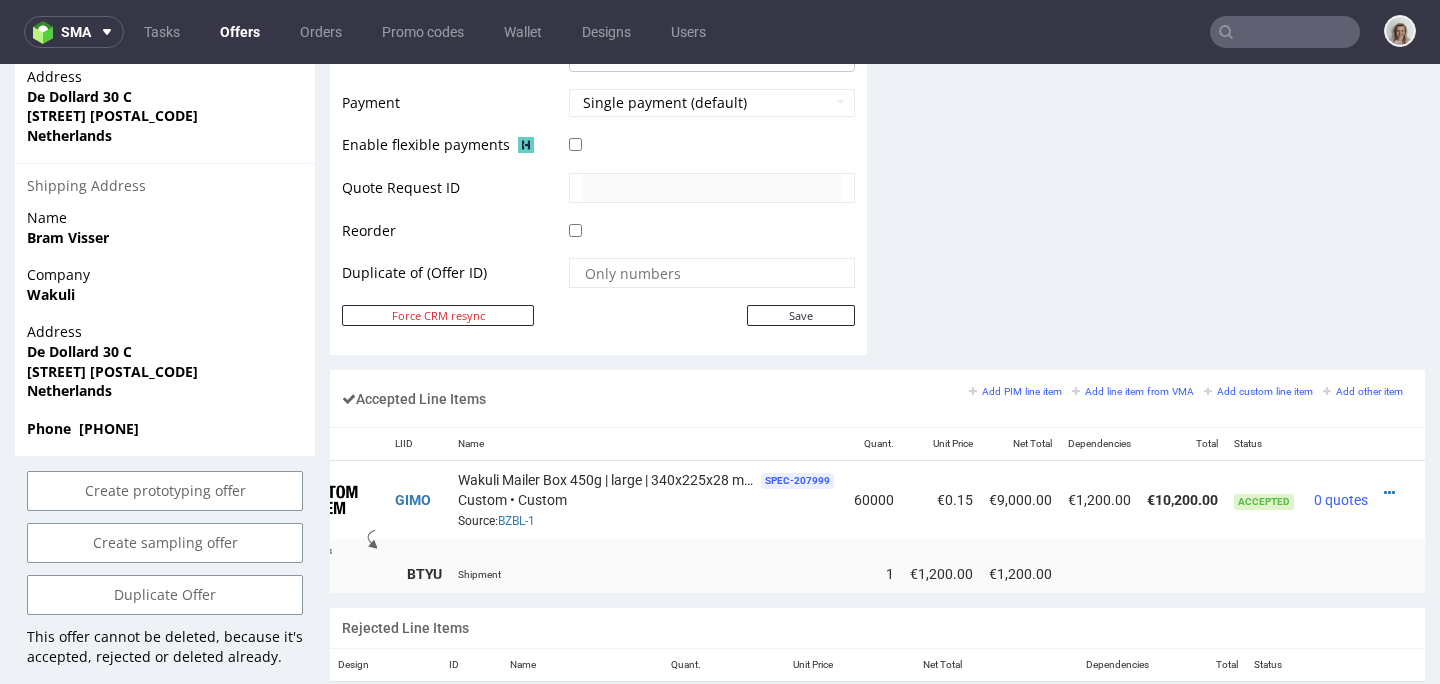 click at bounding box center (1400, 500) 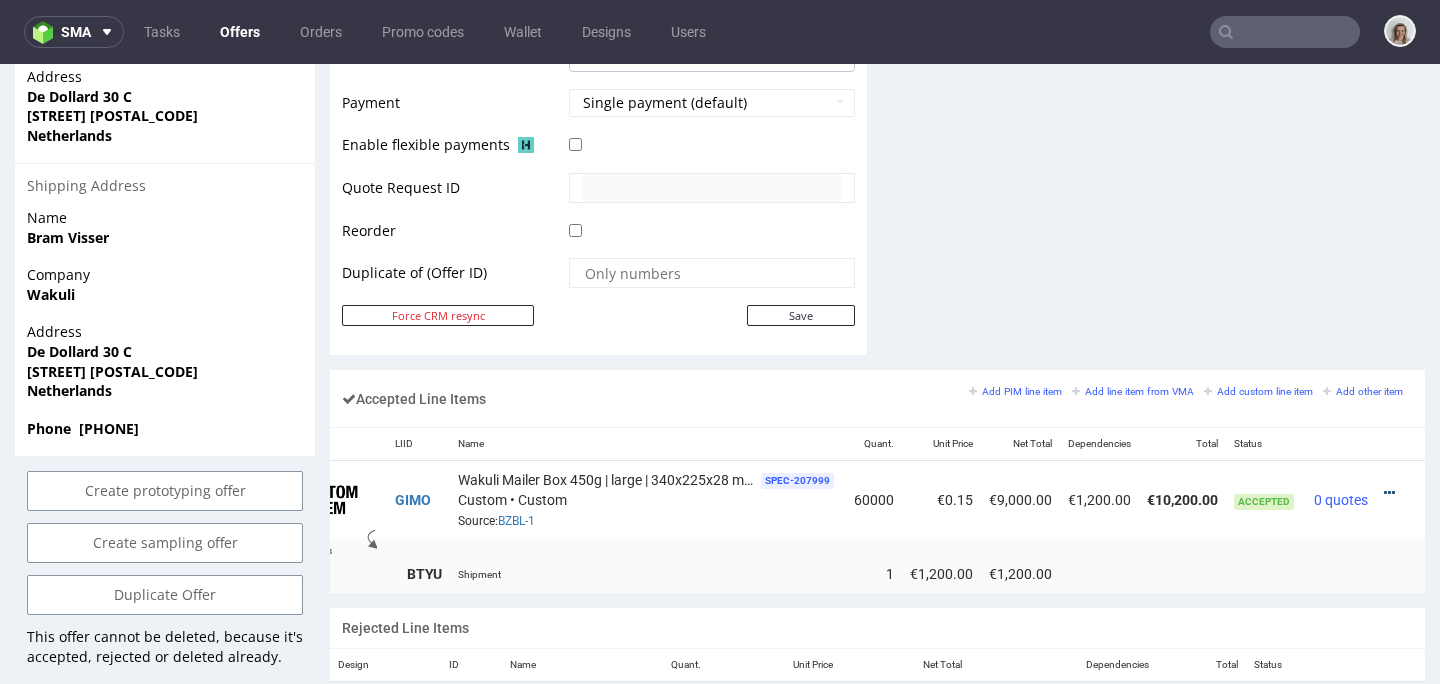 click at bounding box center (1389, 493) 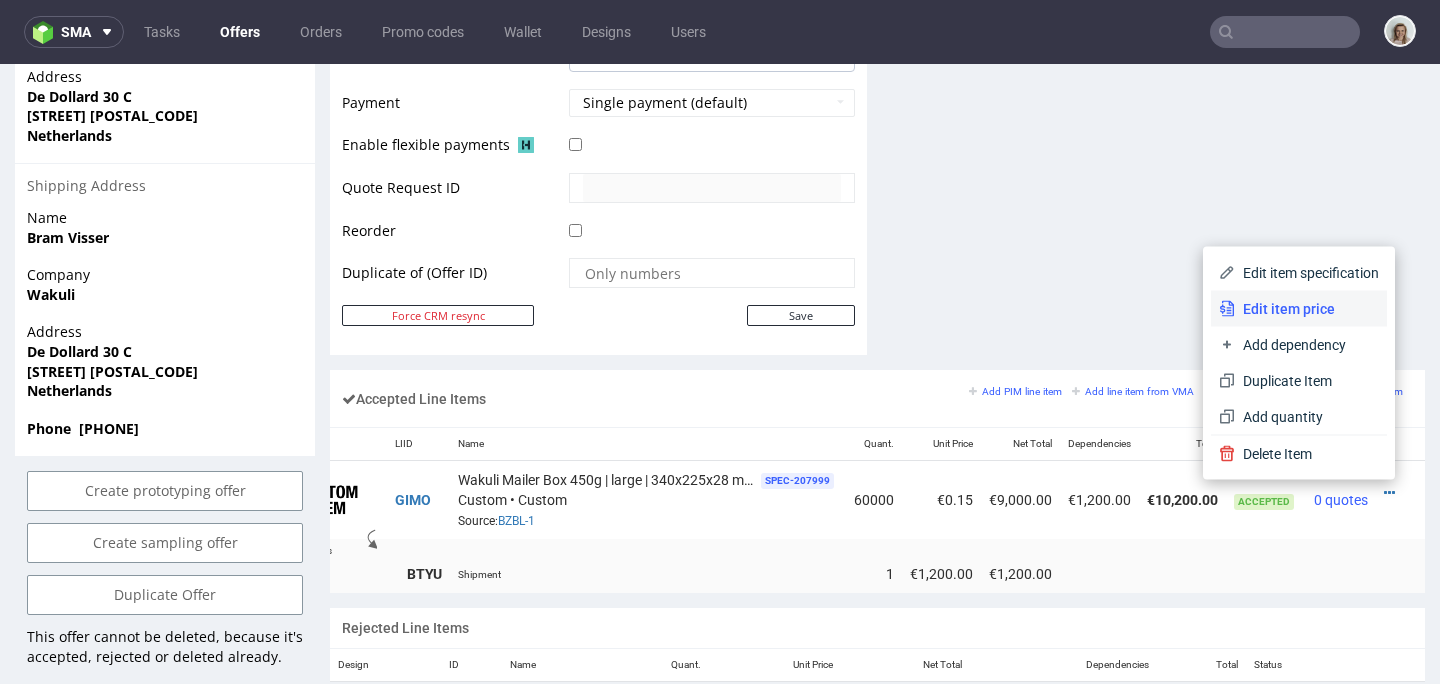 click on "Edit item price" at bounding box center [1307, 309] 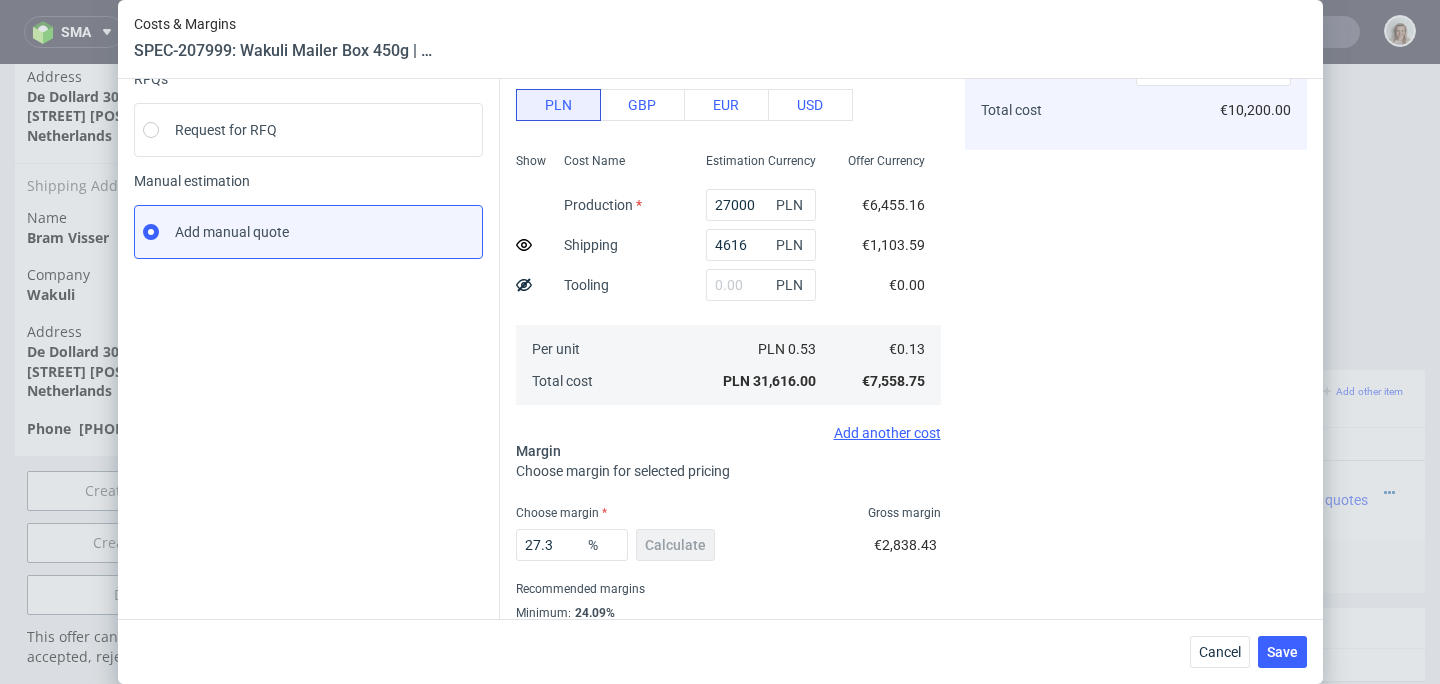 scroll, scrollTop: 288, scrollLeft: 0, axis: vertical 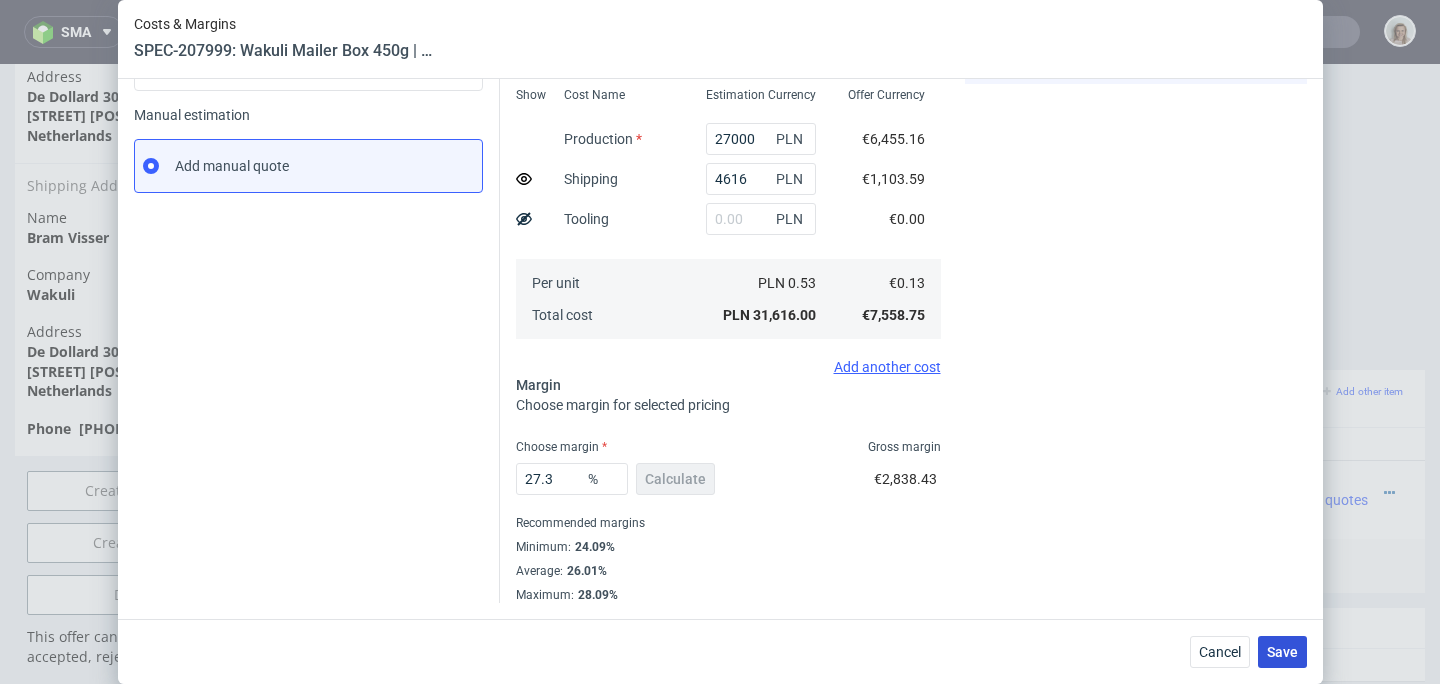 click on "Save" at bounding box center [1282, 652] 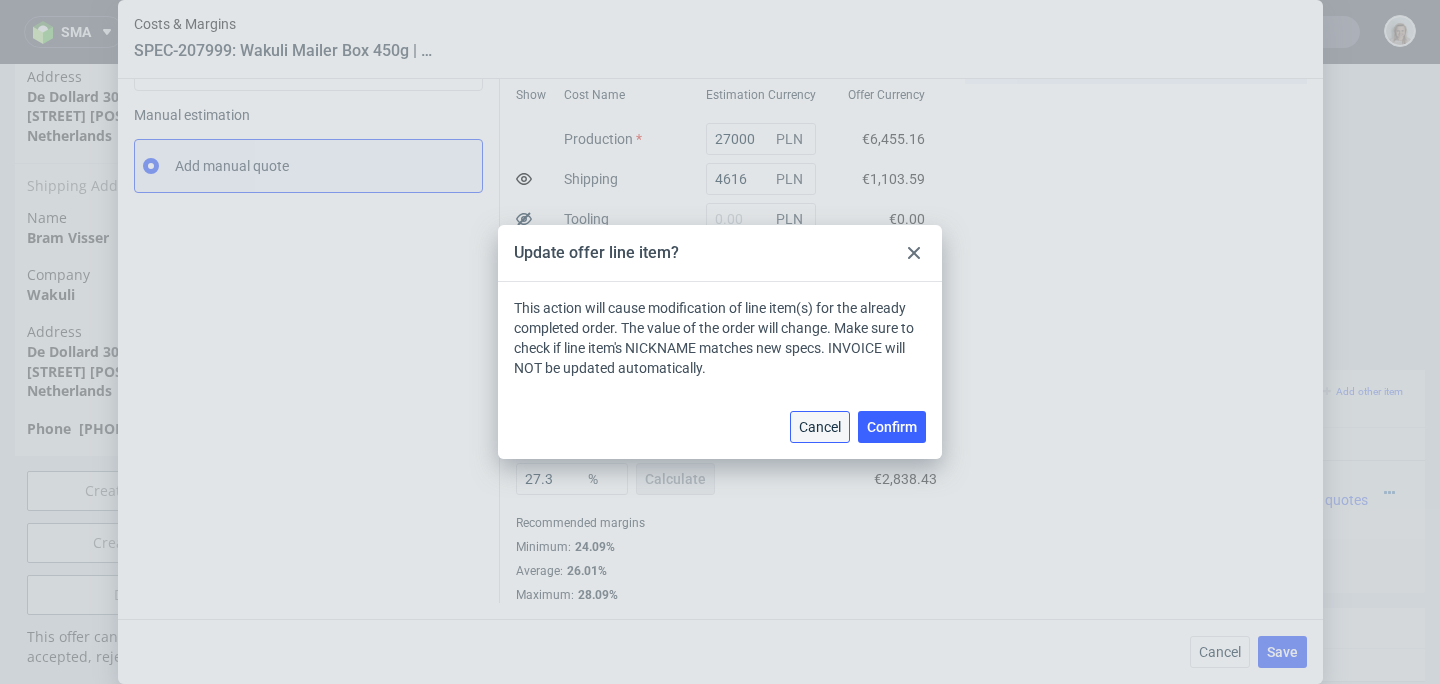 click on "Cancel" at bounding box center (820, 427) 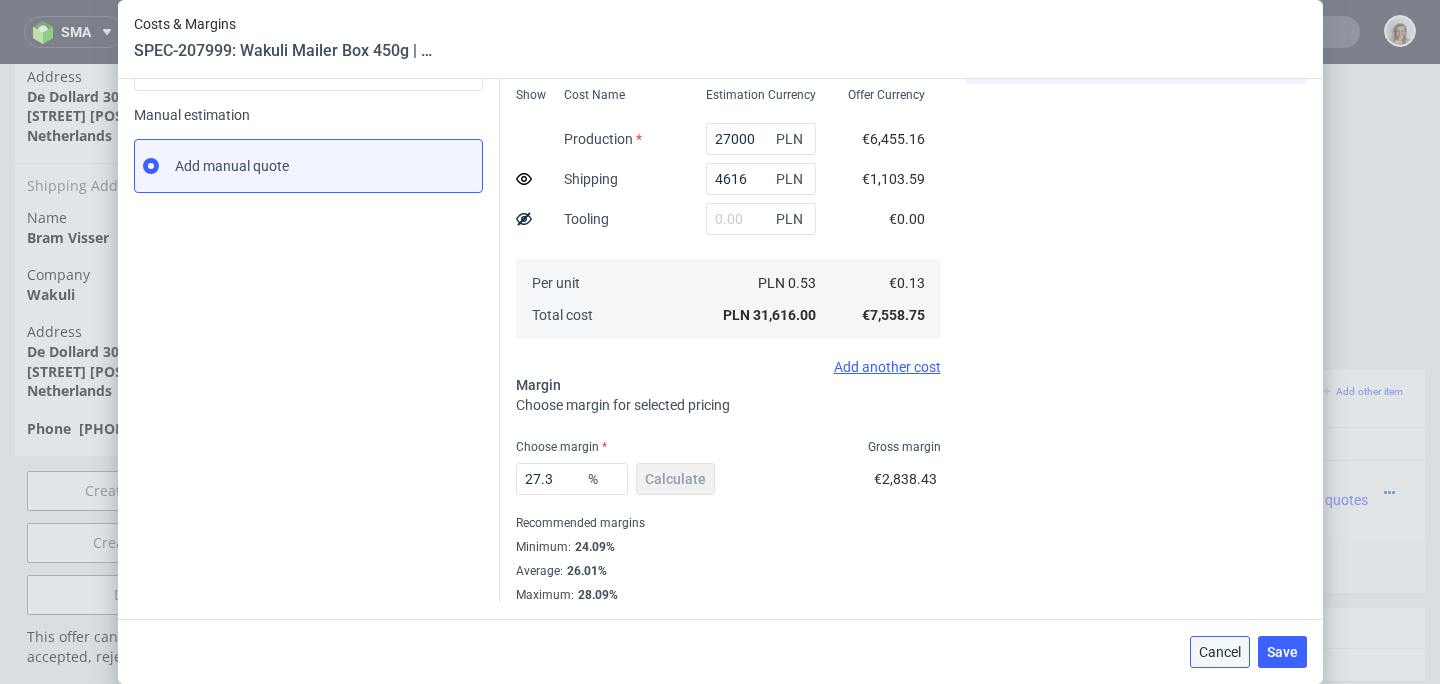 click on "Cancel" at bounding box center [1220, 652] 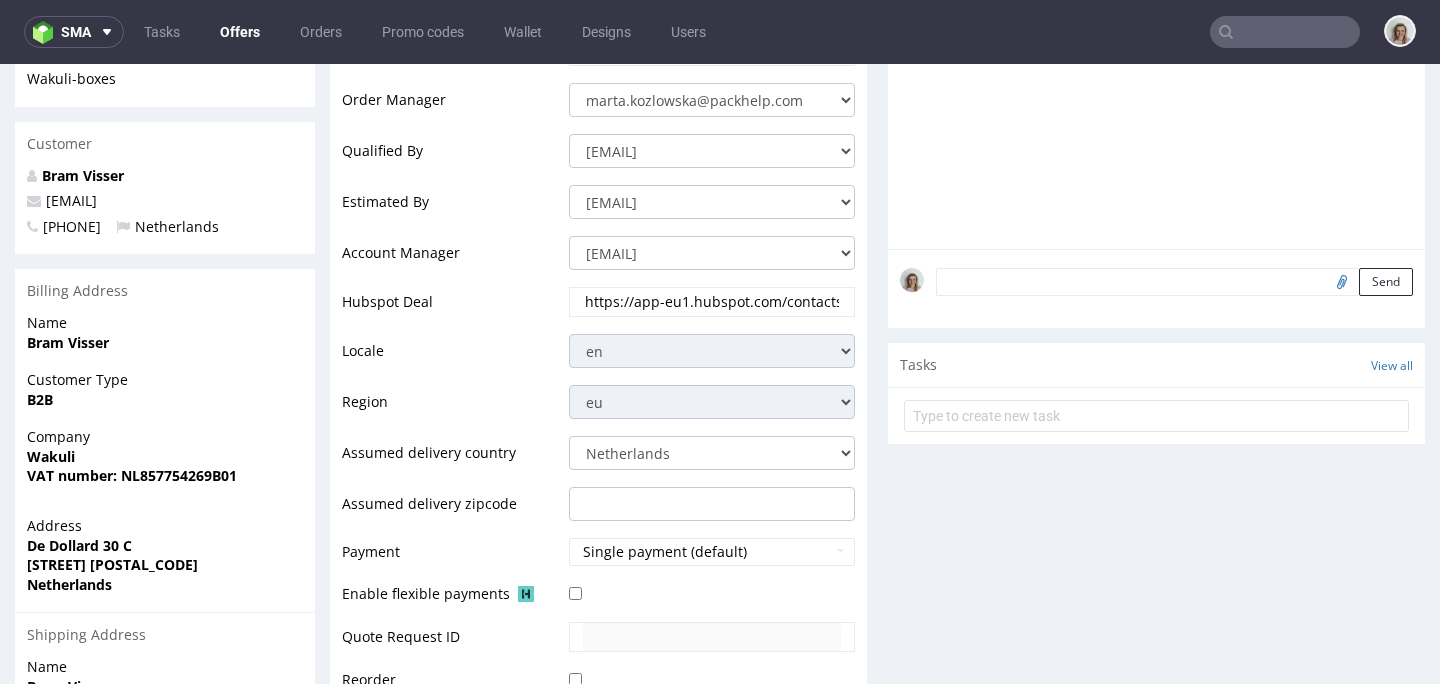 scroll, scrollTop: 1005, scrollLeft: 0, axis: vertical 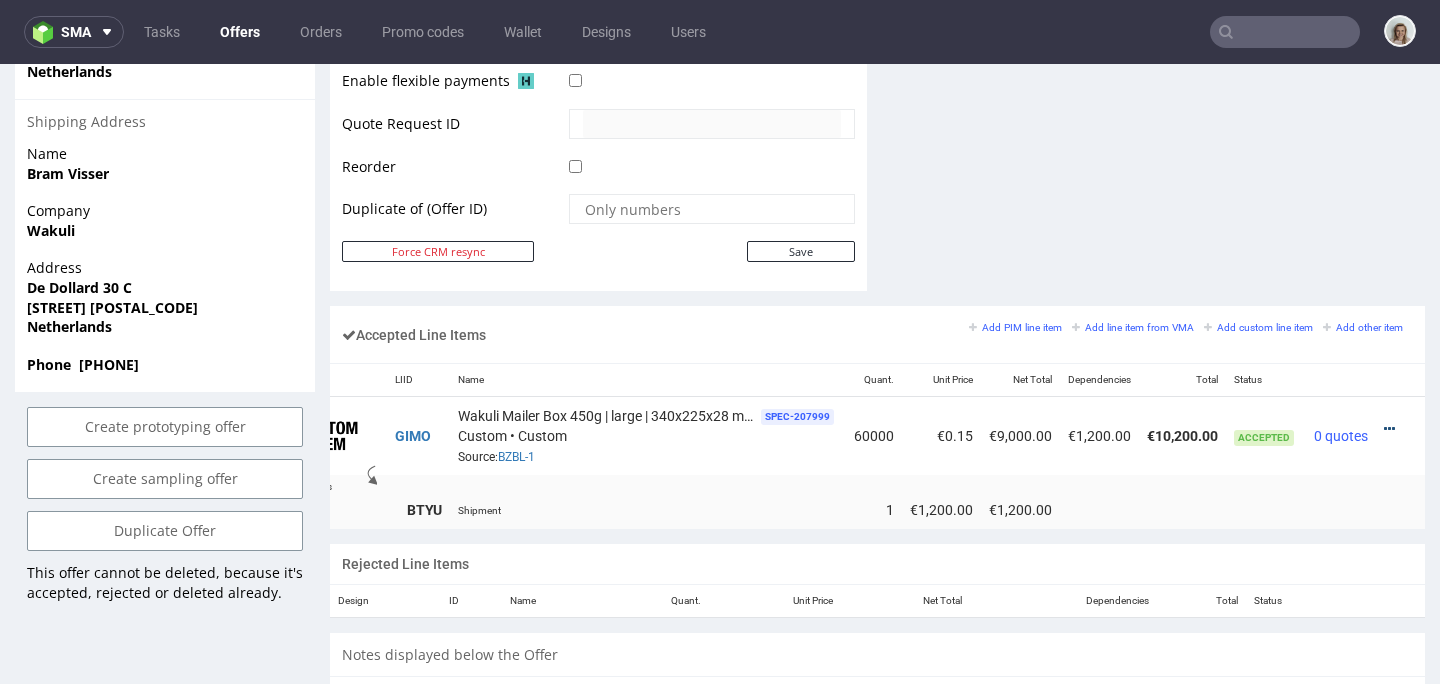 click at bounding box center [1389, 429] 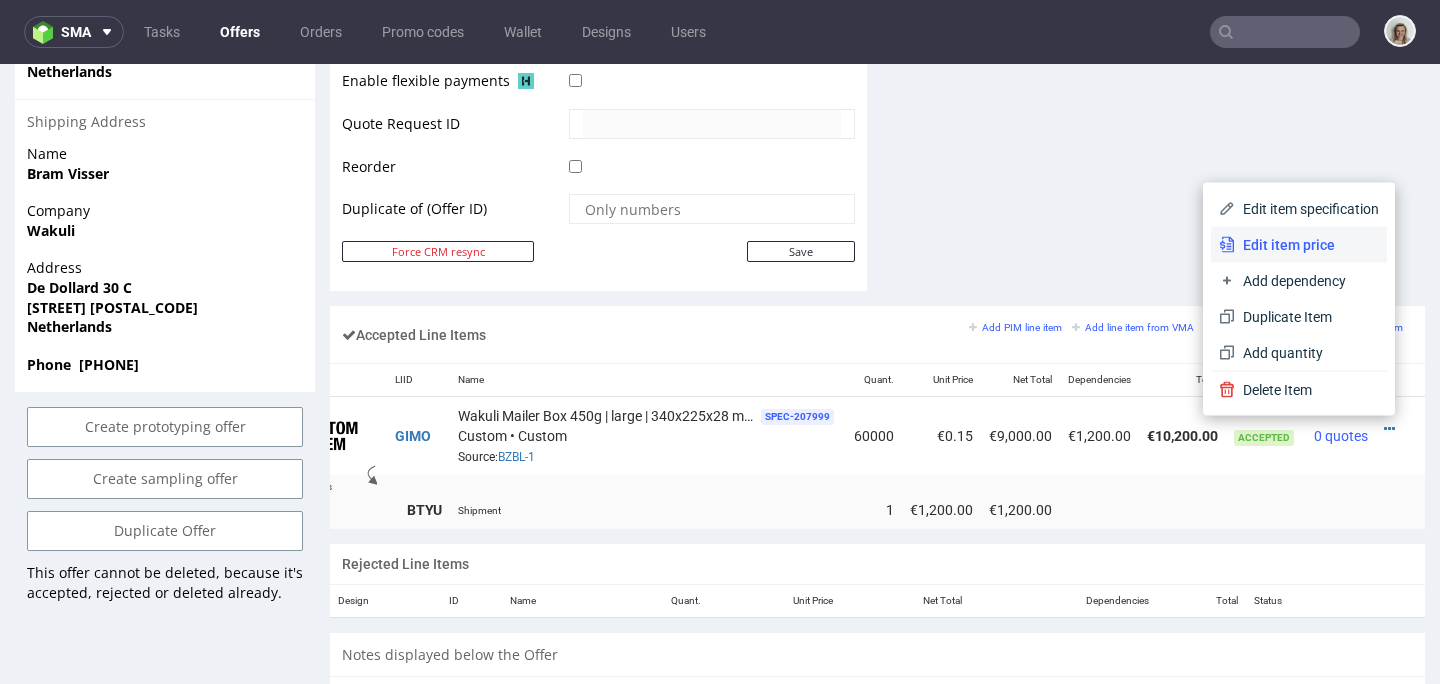 click on "Edit item price" at bounding box center (1307, 245) 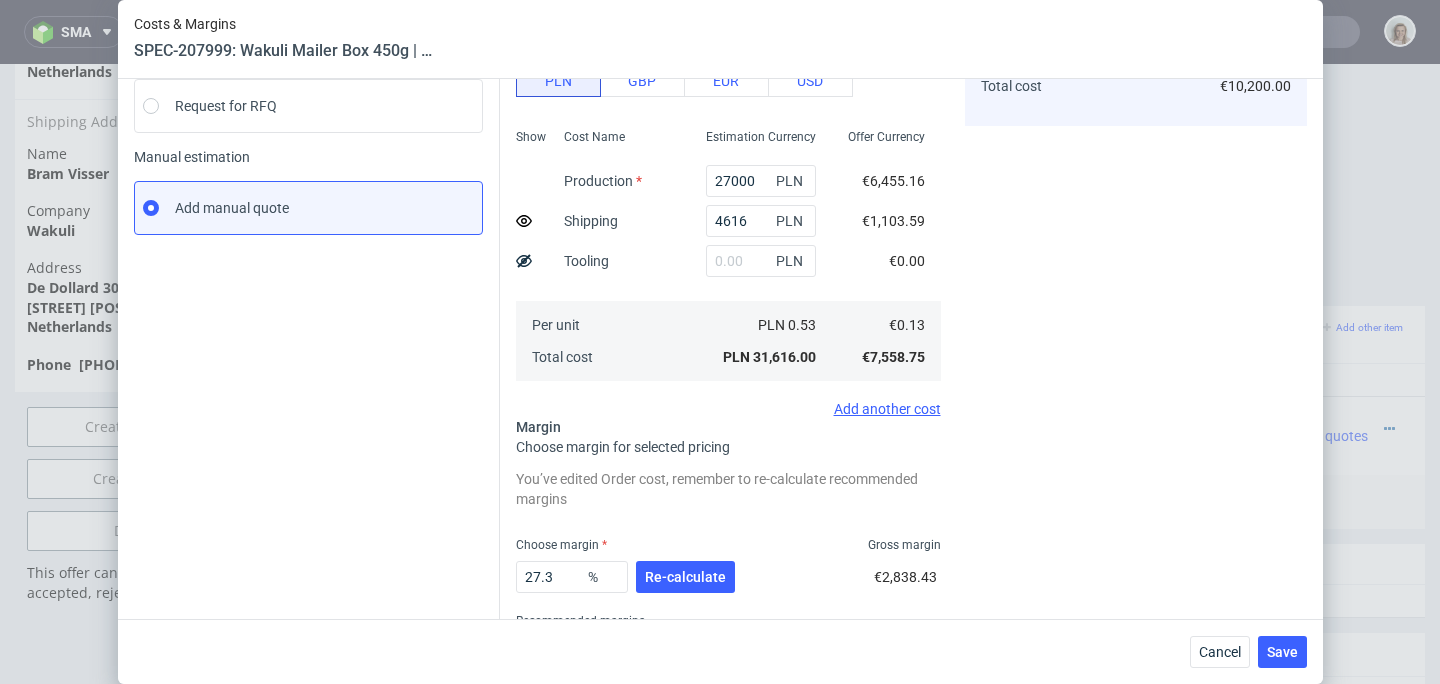 scroll, scrollTop: 344, scrollLeft: 0, axis: vertical 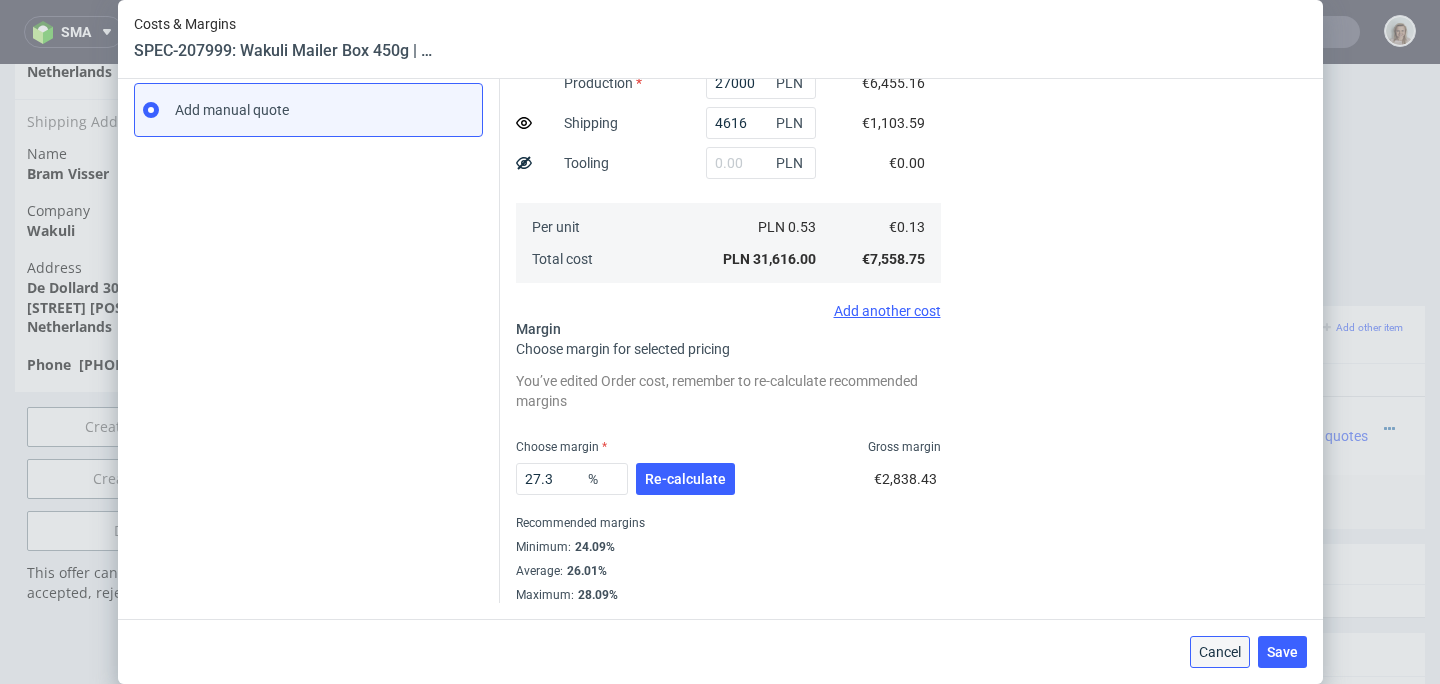 drag, startPoint x: 1232, startPoint y: 648, endPoint x: 913, endPoint y: 495, distance: 353.79373 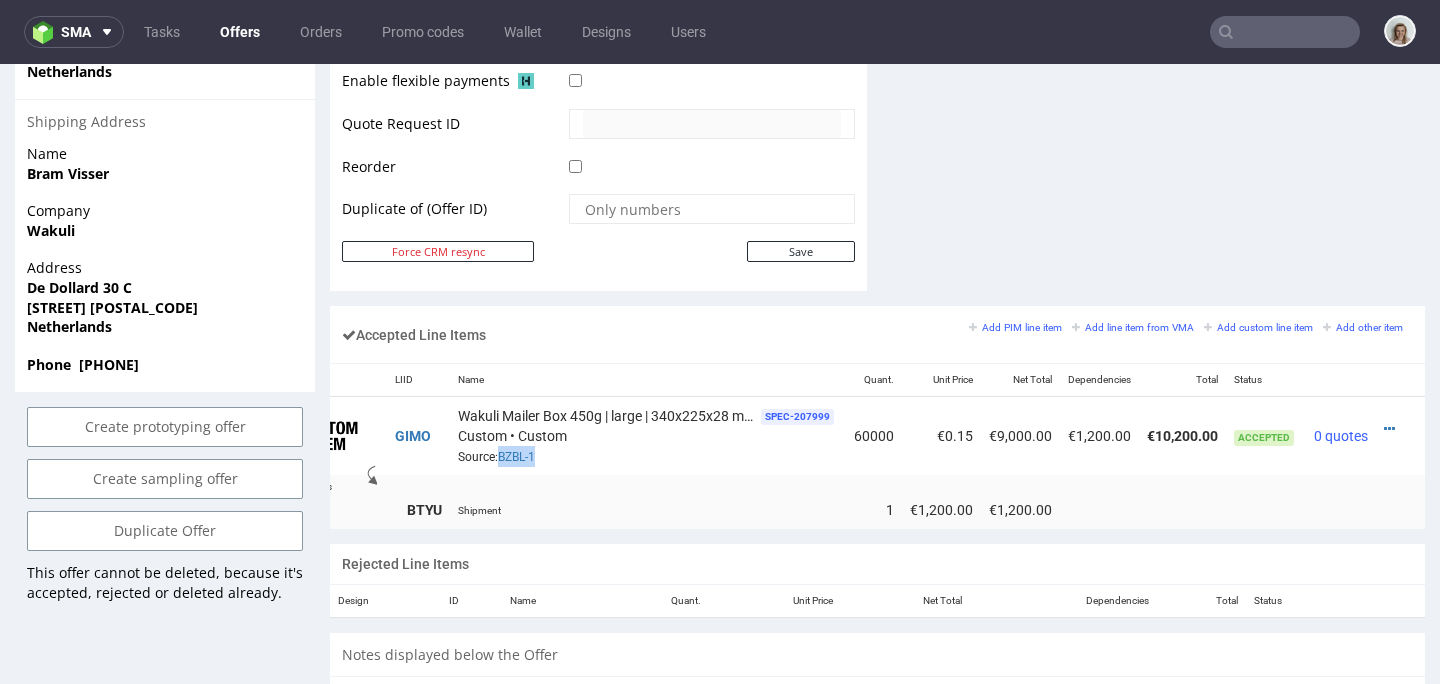 drag, startPoint x: 523, startPoint y: 457, endPoint x: 475, endPoint y: 455, distance: 48.04165 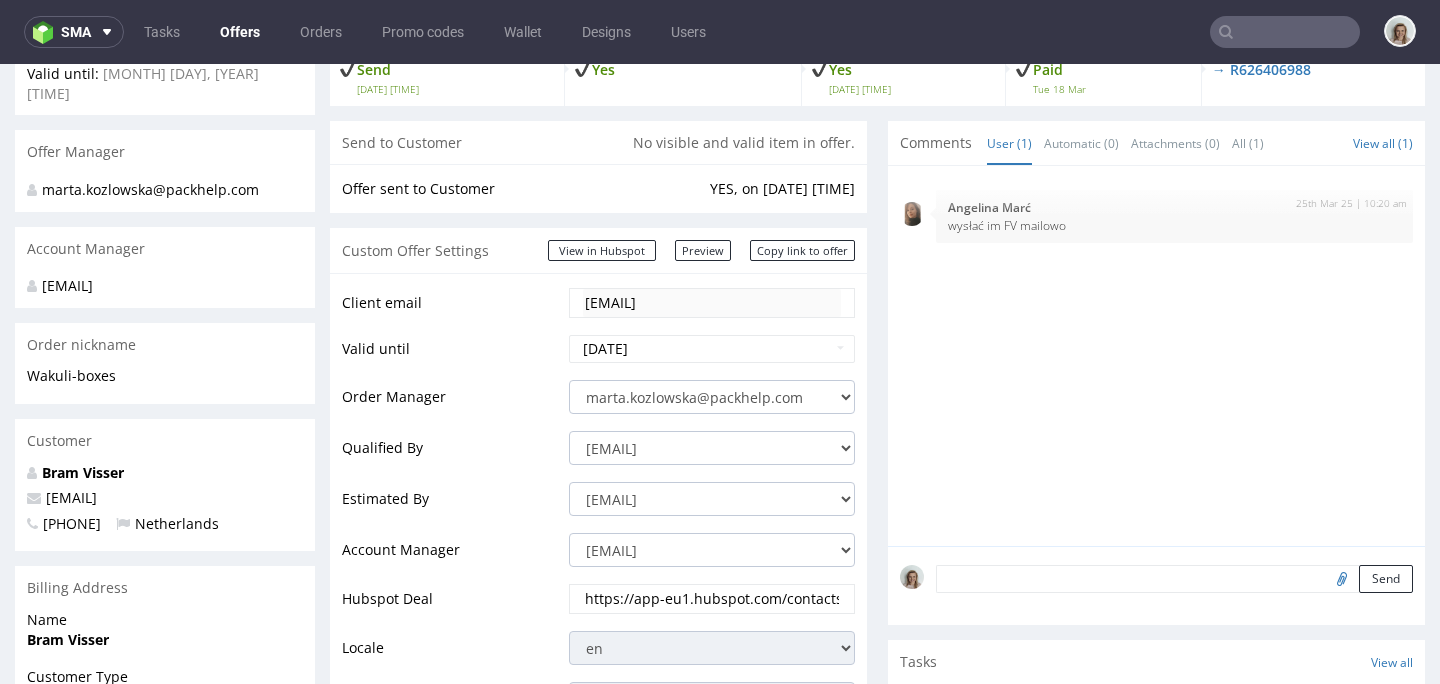 scroll, scrollTop: 0, scrollLeft: 0, axis: both 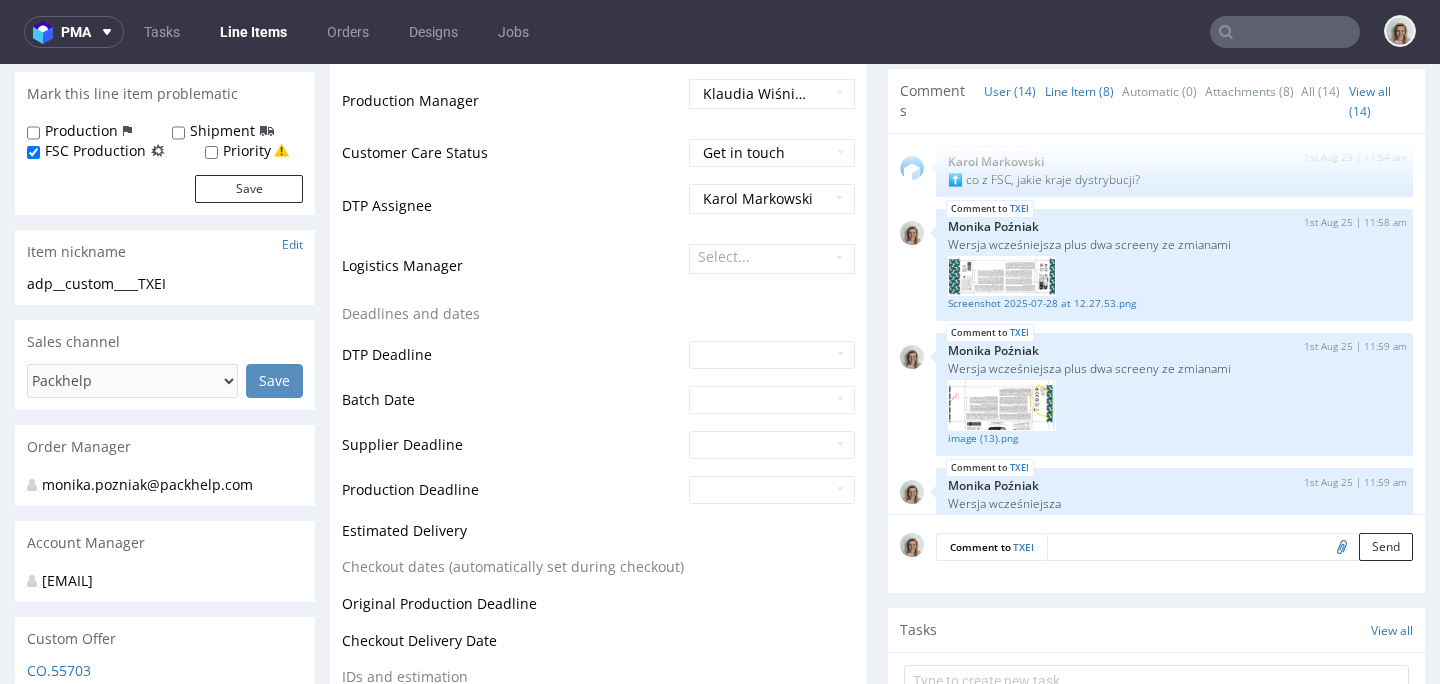 click on "Line Item (8)" at bounding box center [1079, 91] 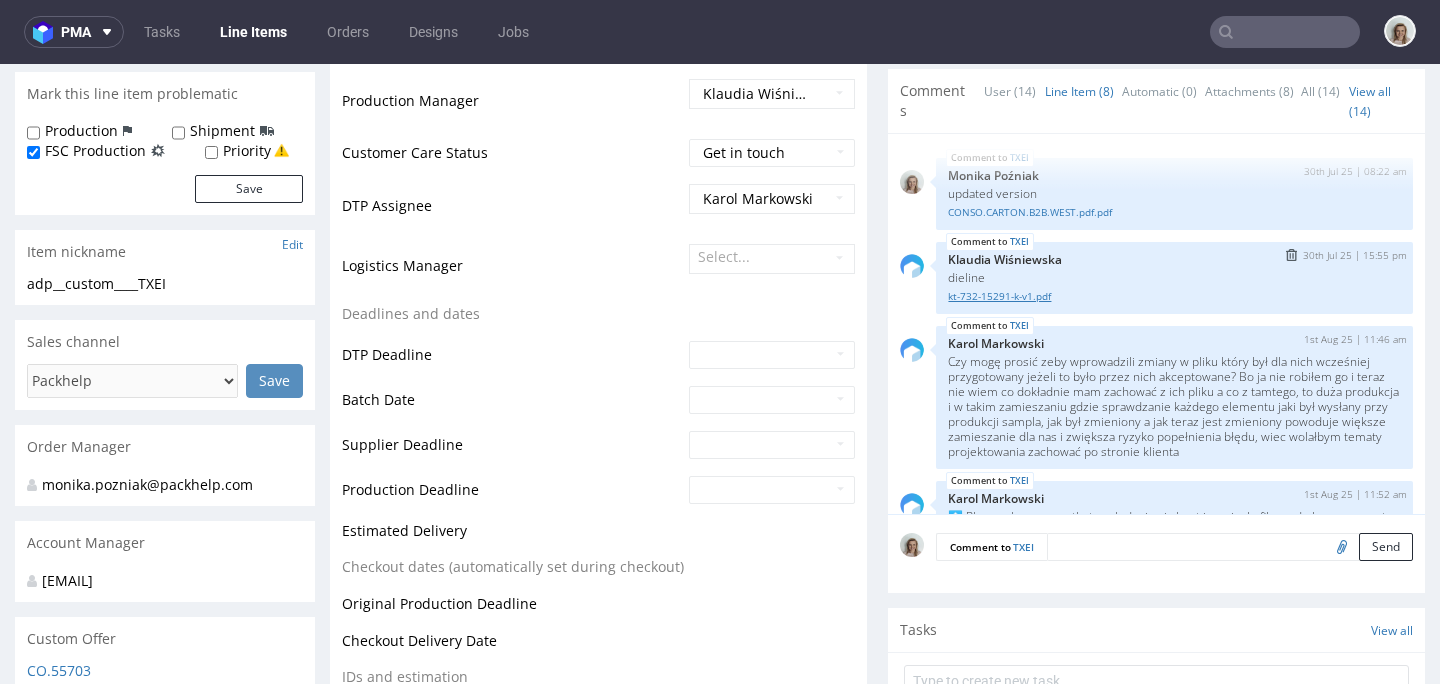 scroll, scrollTop: 470, scrollLeft: 0, axis: vertical 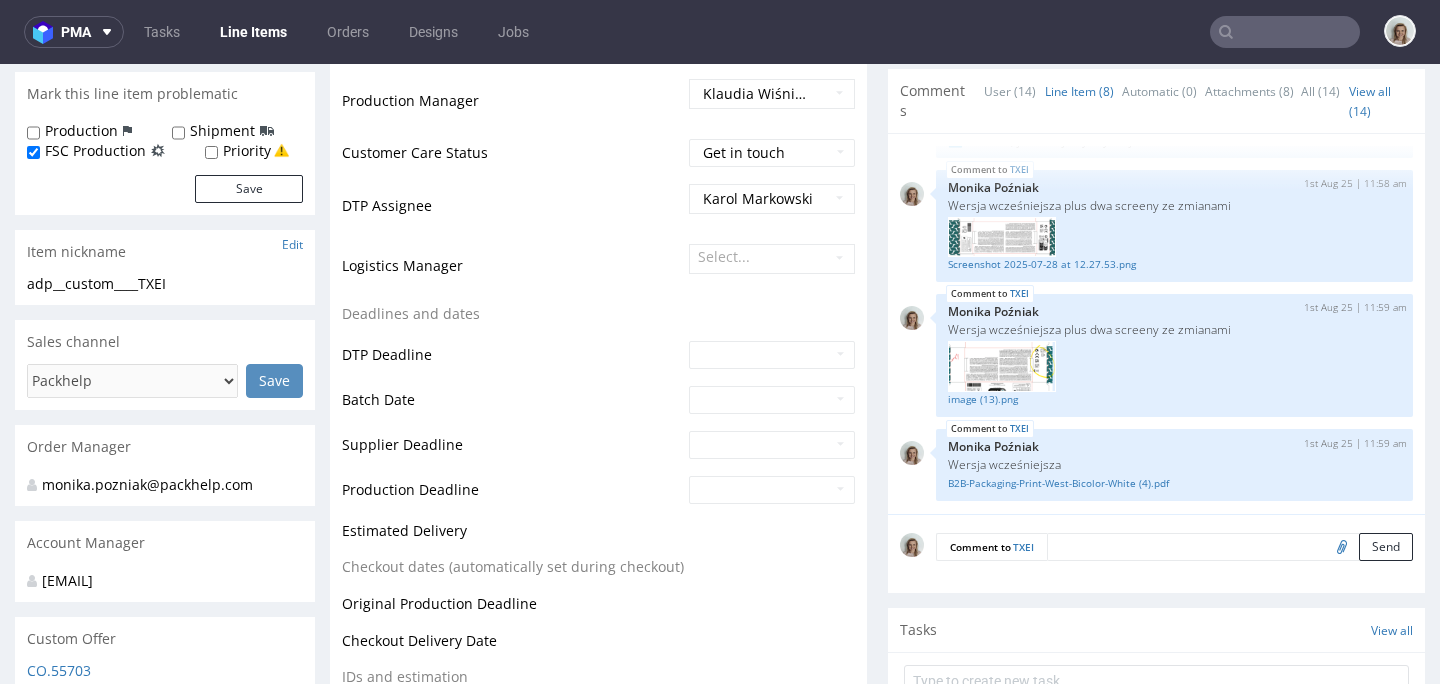click at bounding box center (1230, 547) 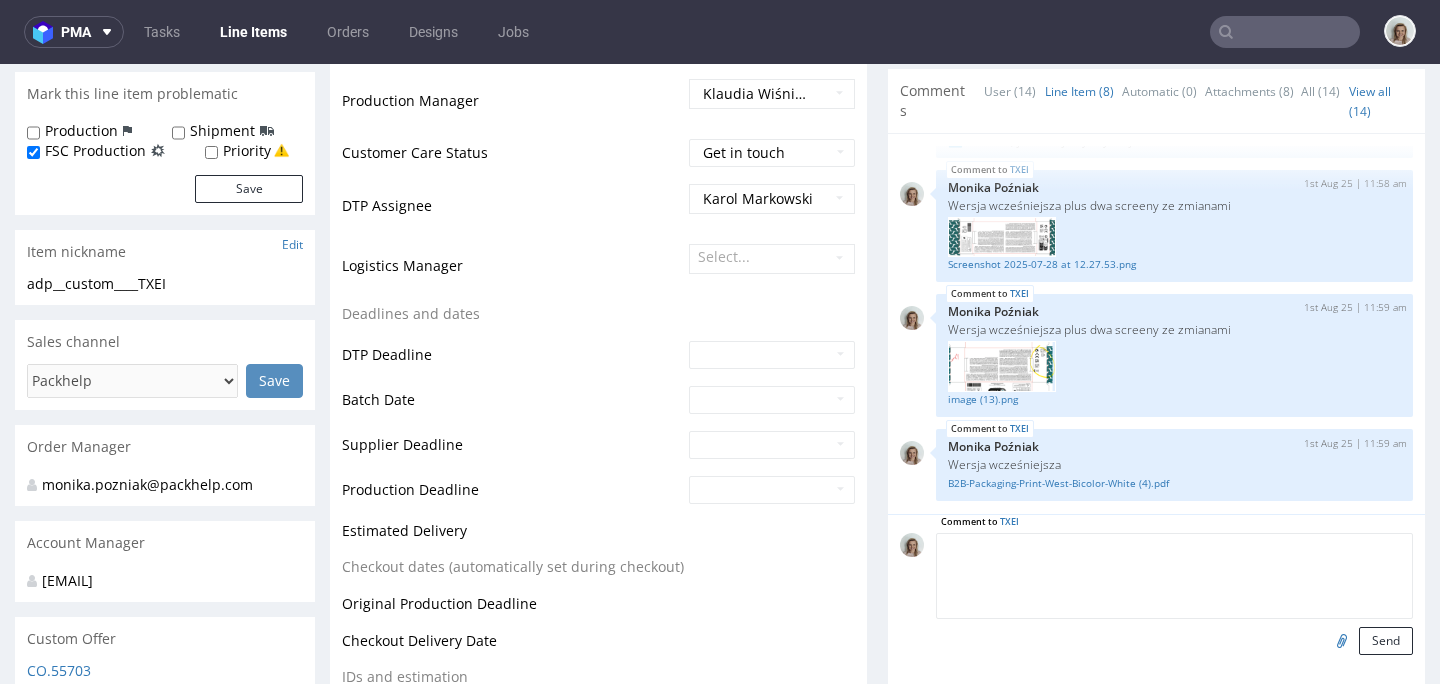paste on "Attached the western version updated on your PDF template" 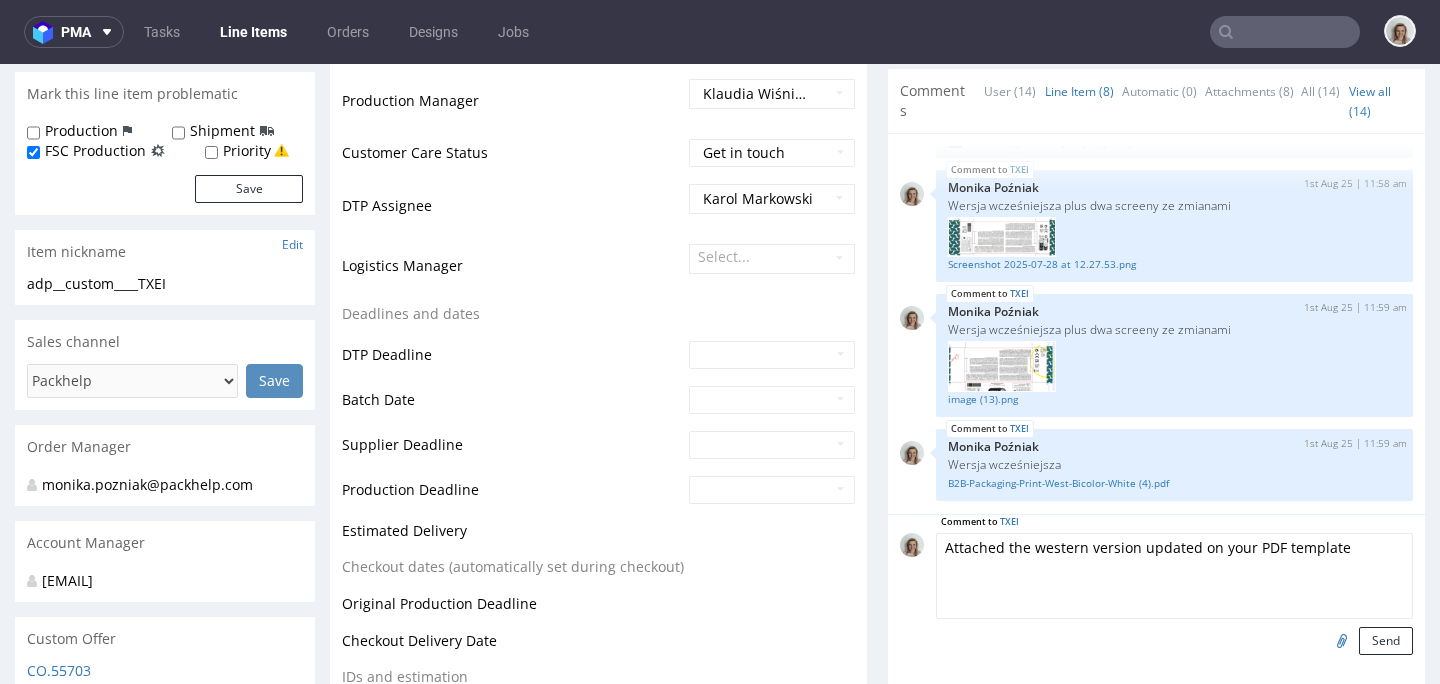 type on "Attached the western version updated on your PDF template" 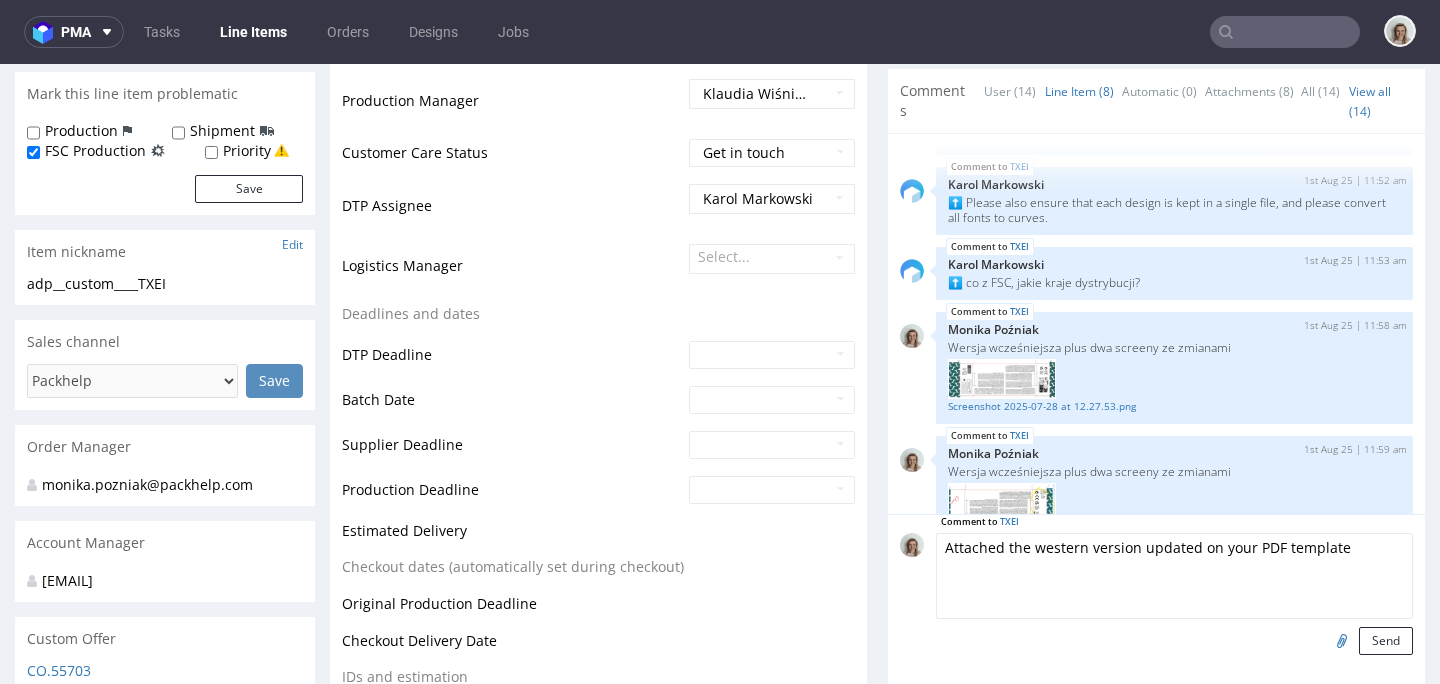 scroll, scrollTop: 296, scrollLeft: 0, axis: vertical 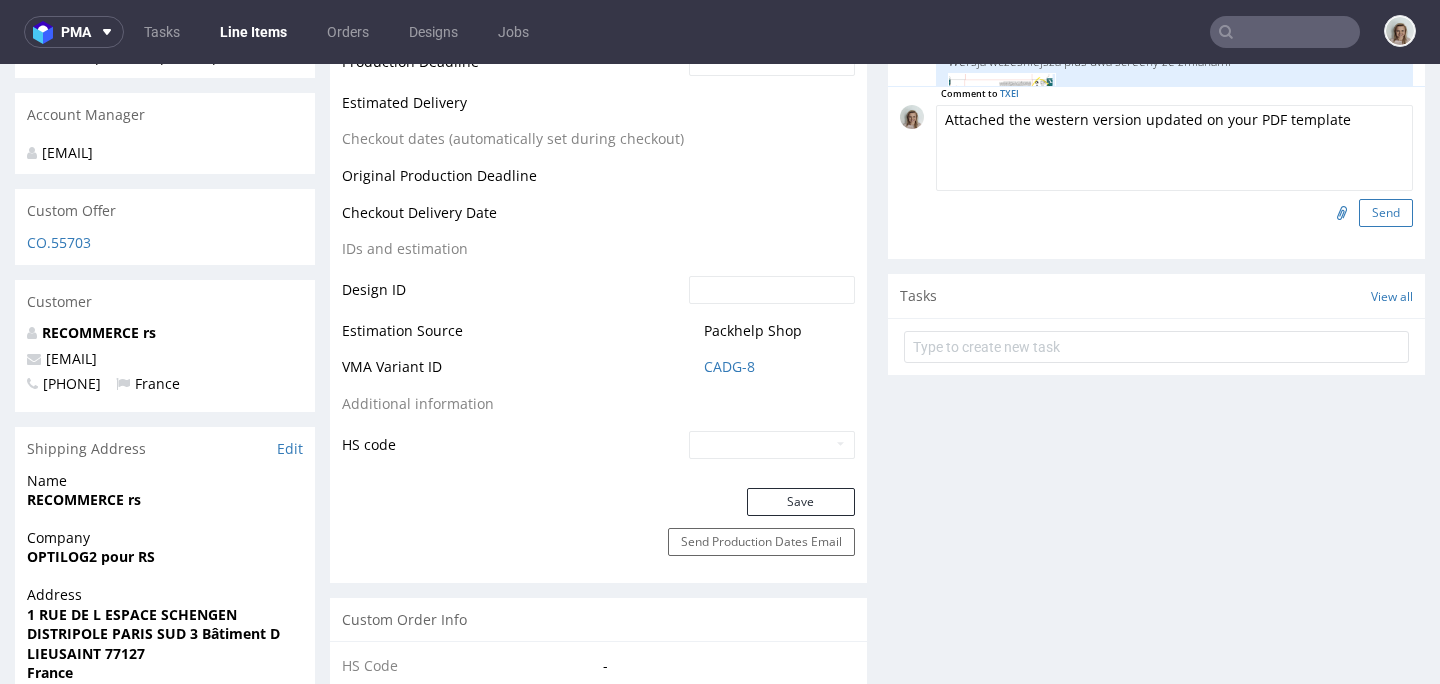 click on "Send" at bounding box center [1386, 213] 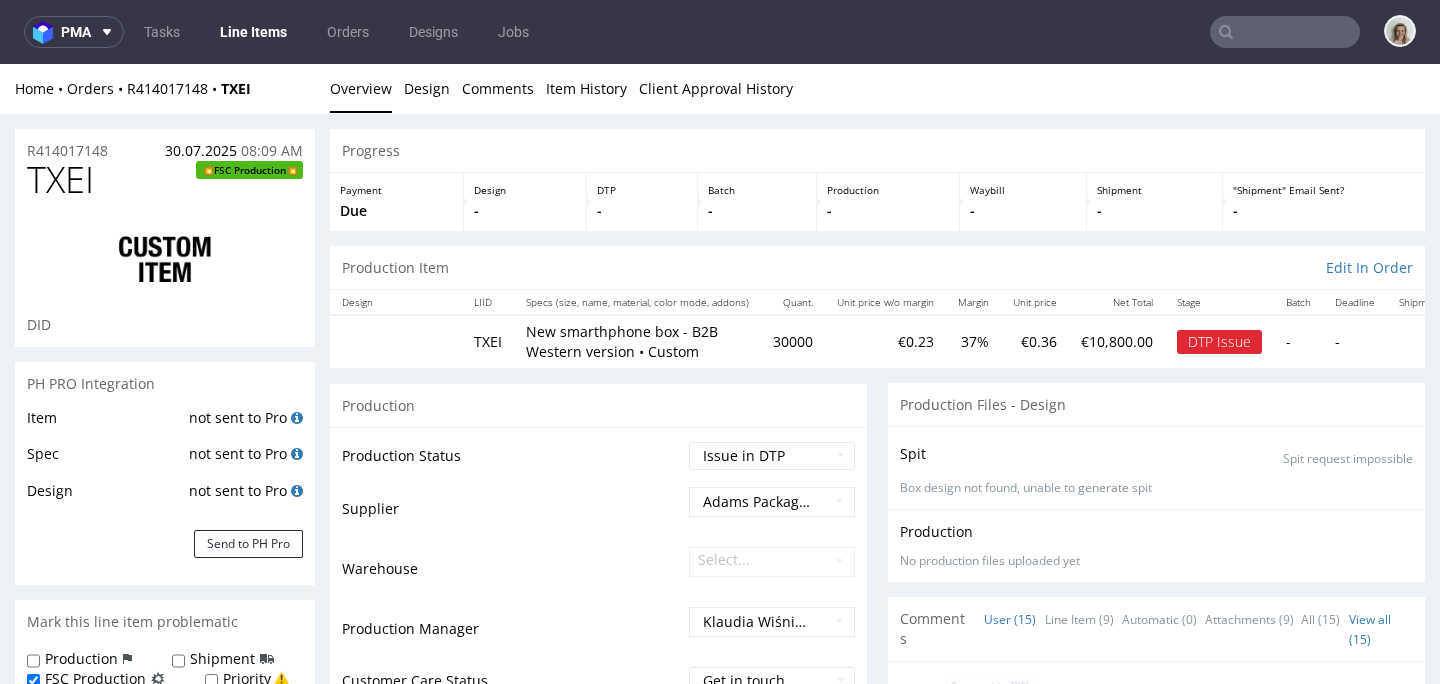 scroll, scrollTop: 0, scrollLeft: 0, axis: both 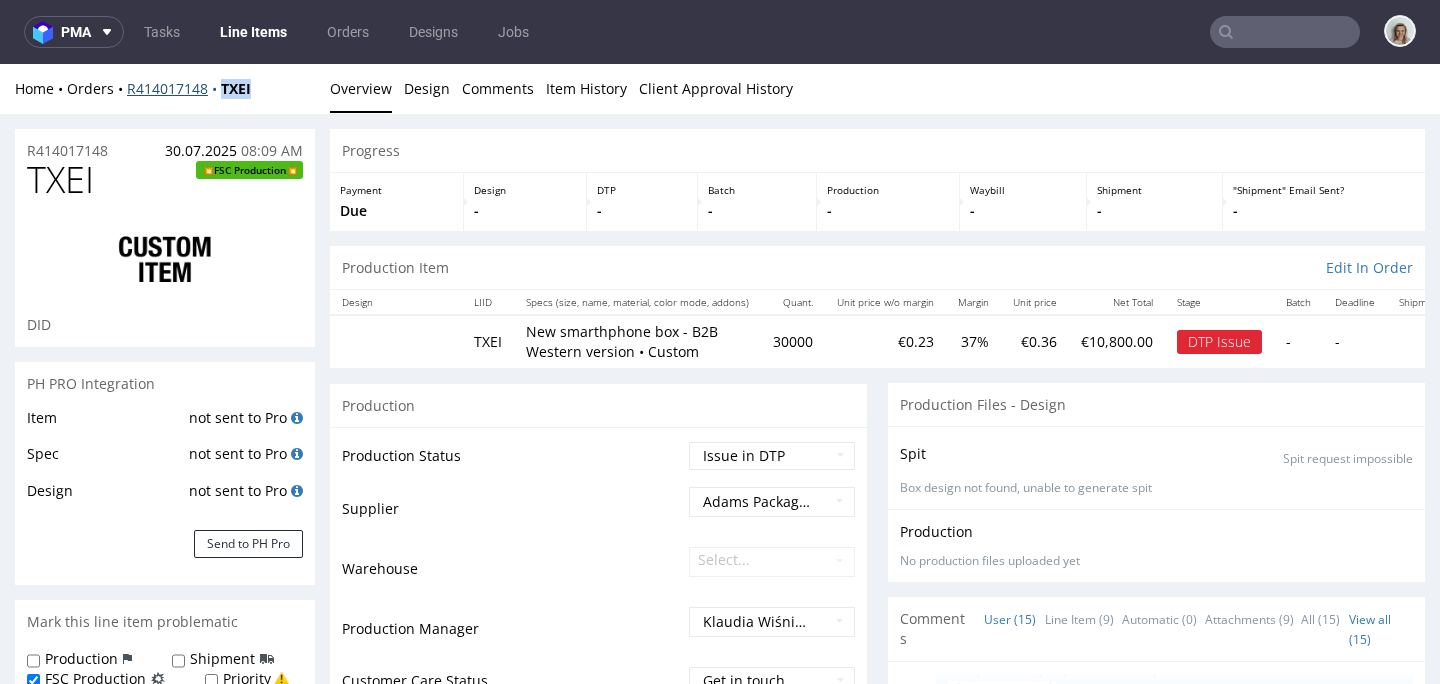 drag, startPoint x: 234, startPoint y: 91, endPoint x: 218, endPoint y: 88, distance: 16.27882 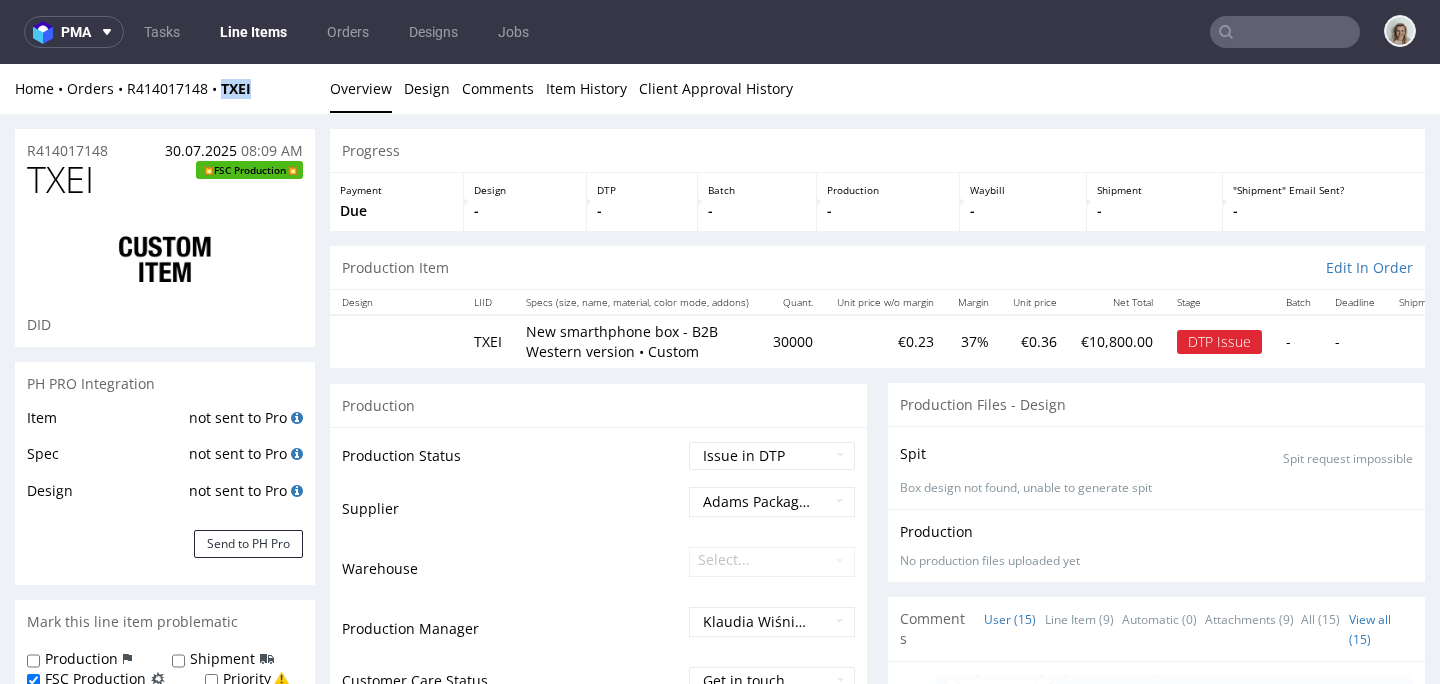 copy on "TXEI" 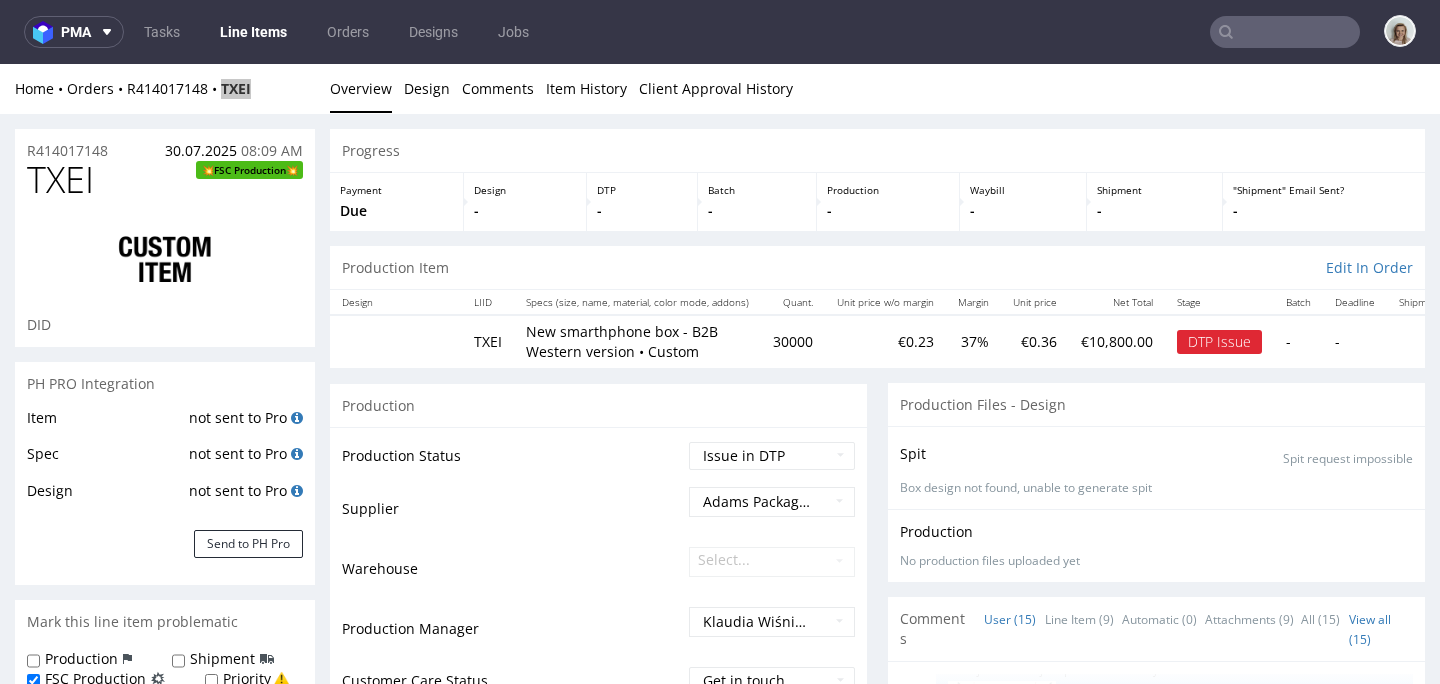 click at bounding box center [1285, 32] 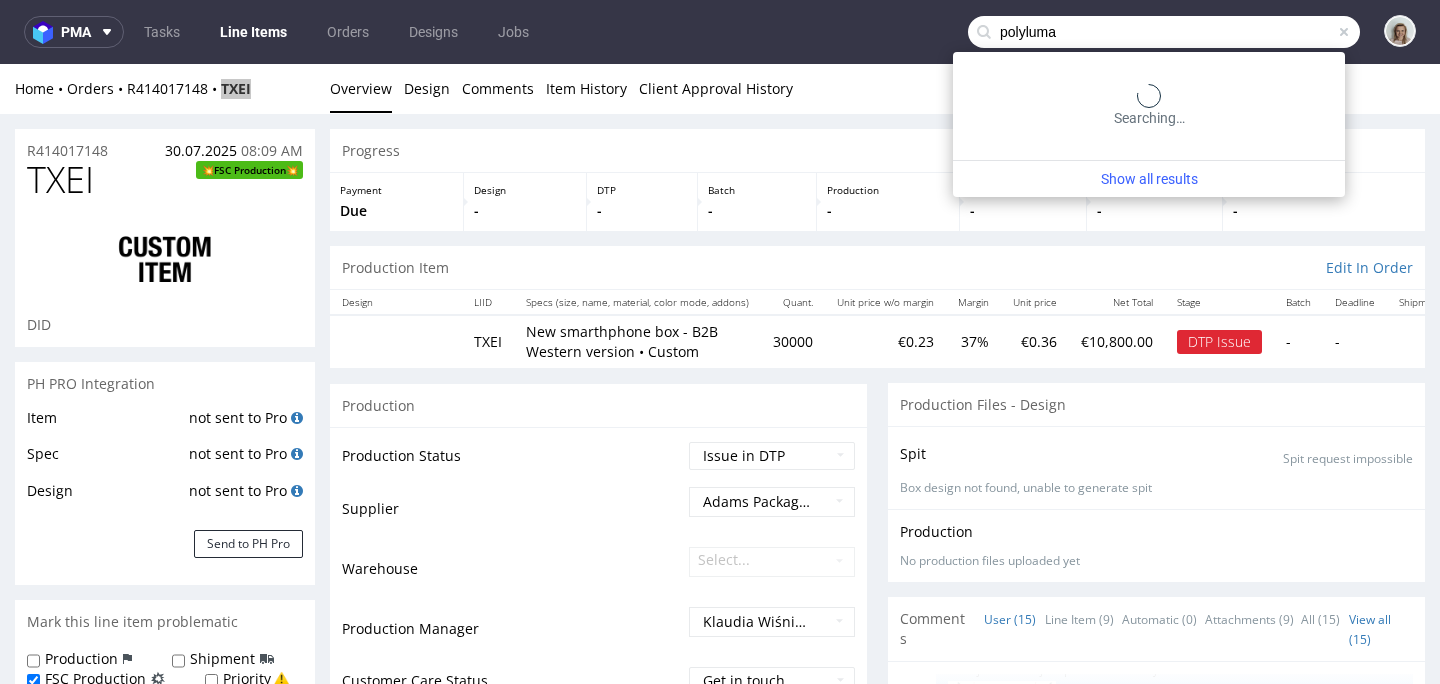 type on "polyluma" 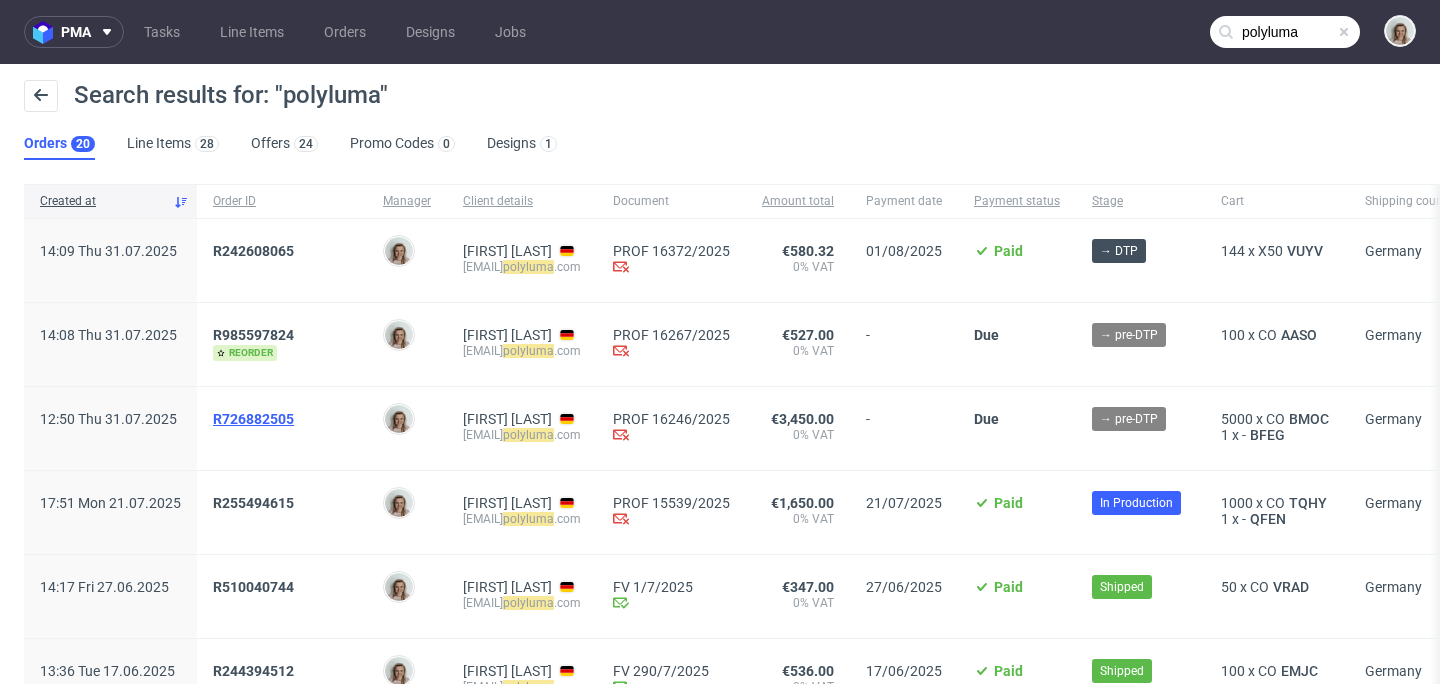 click on "R726882505" at bounding box center (253, 419) 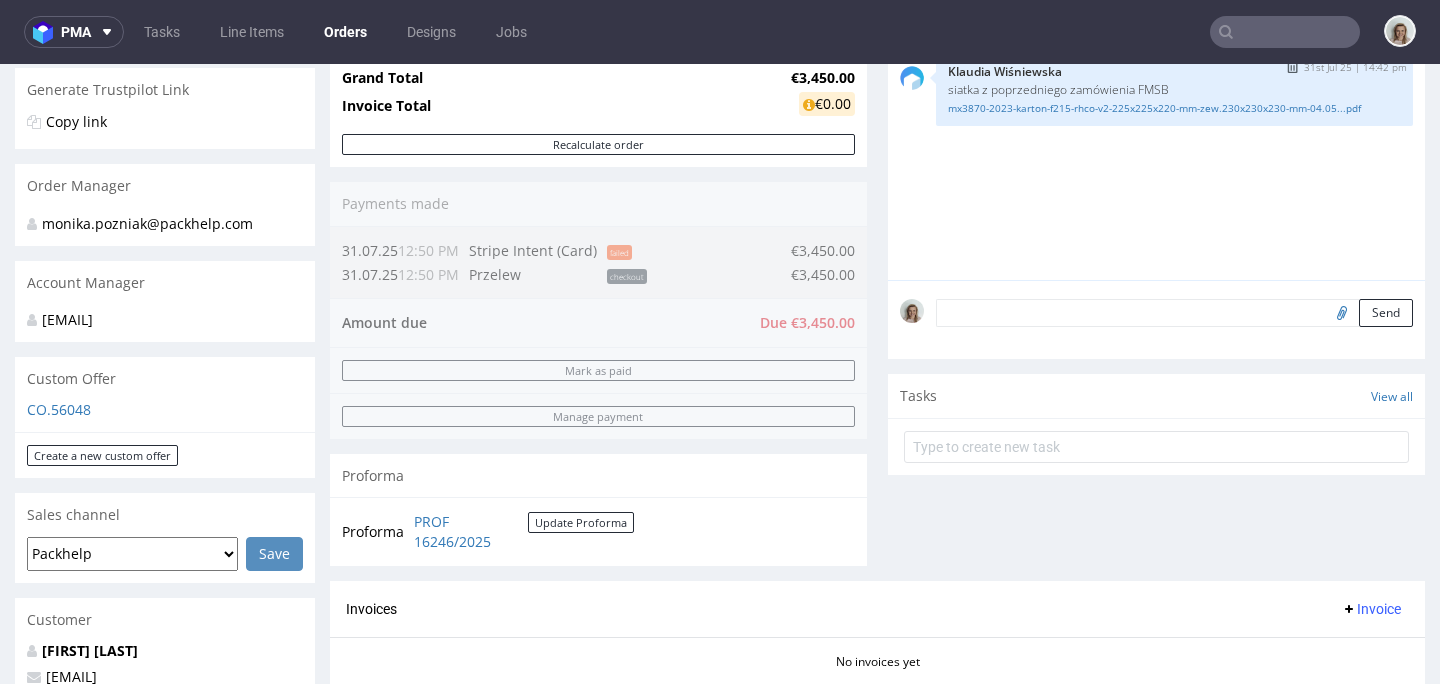 scroll, scrollTop: 378, scrollLeft: 0, axis: vertical 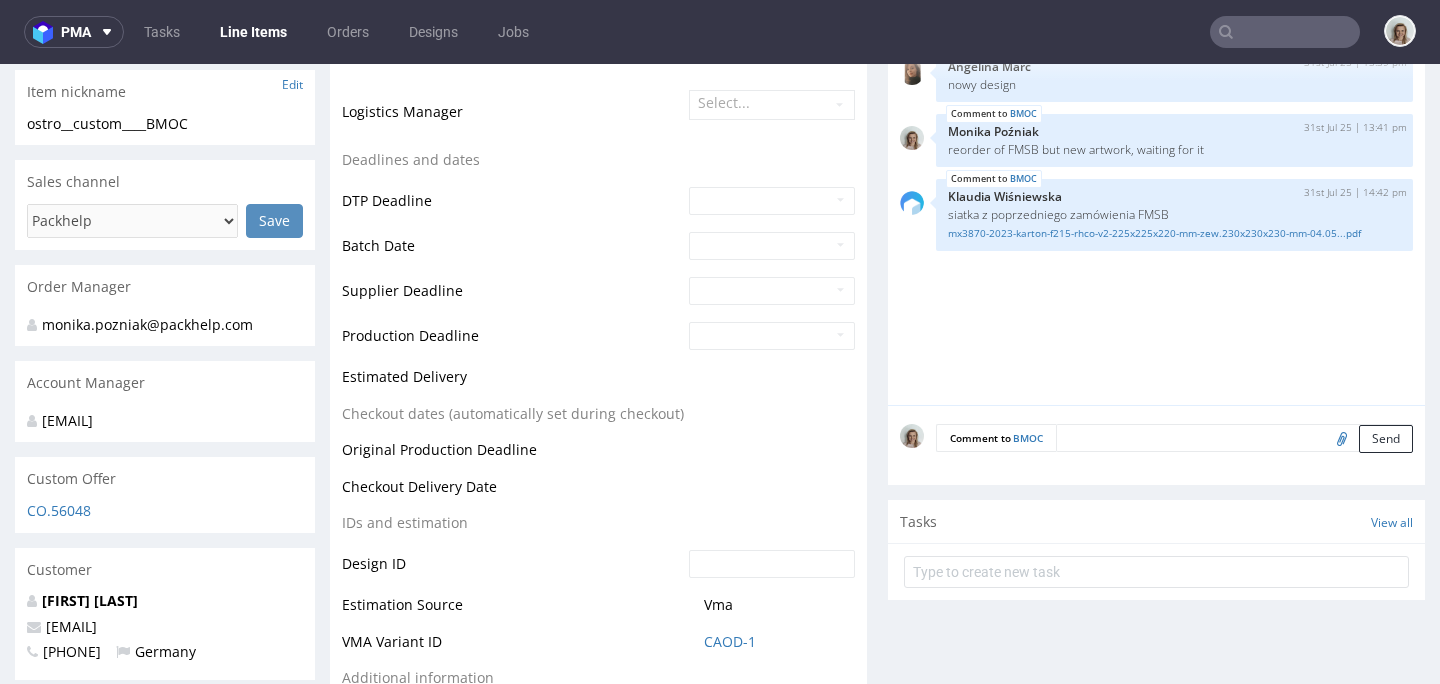 click at bounding box center (1234, 438) 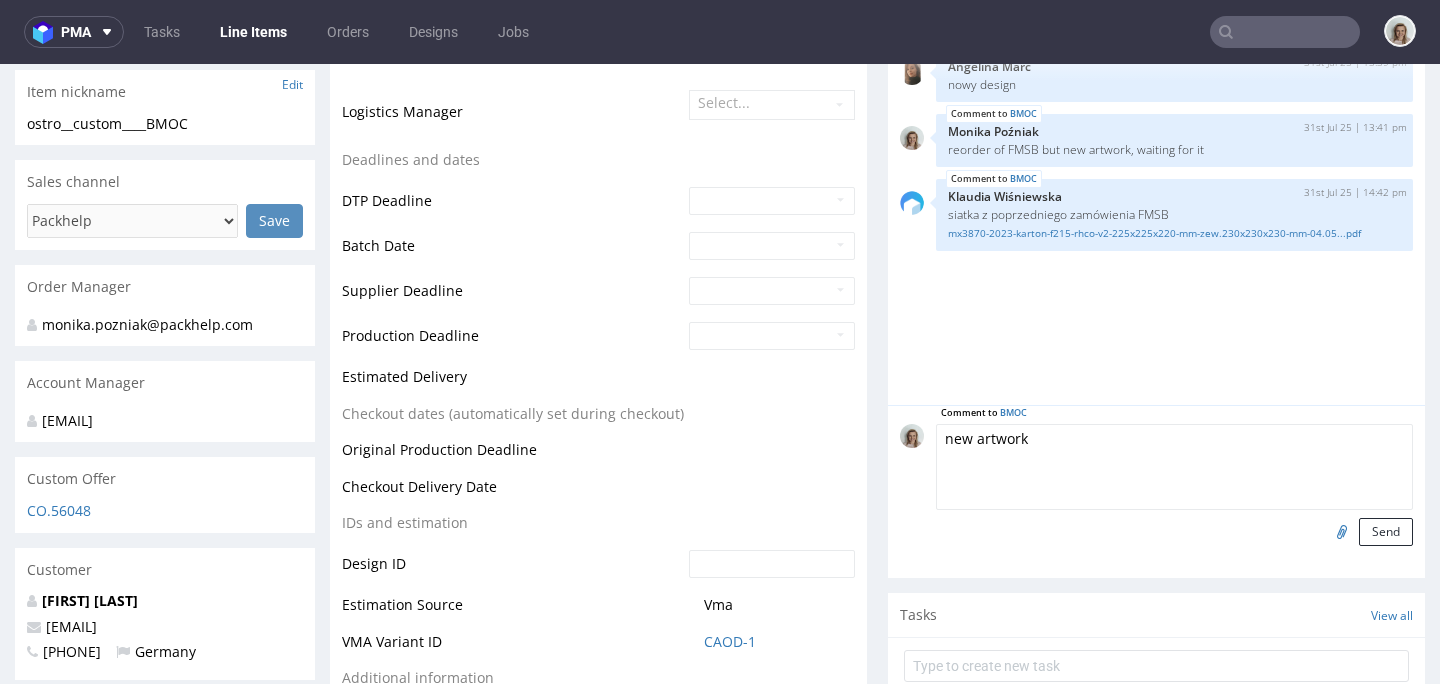 type on "new artwork" 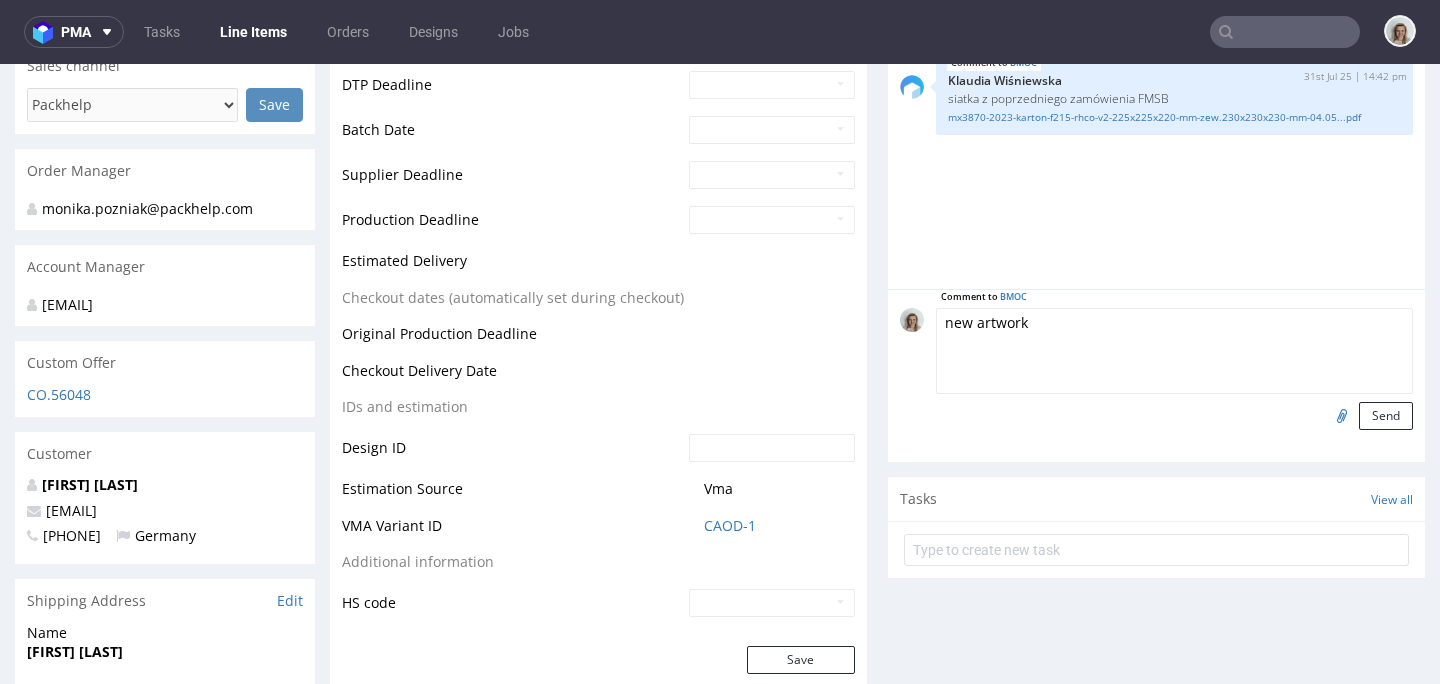 scroll, scrollTop: 809, scrollLeft: 0, axis: vertical 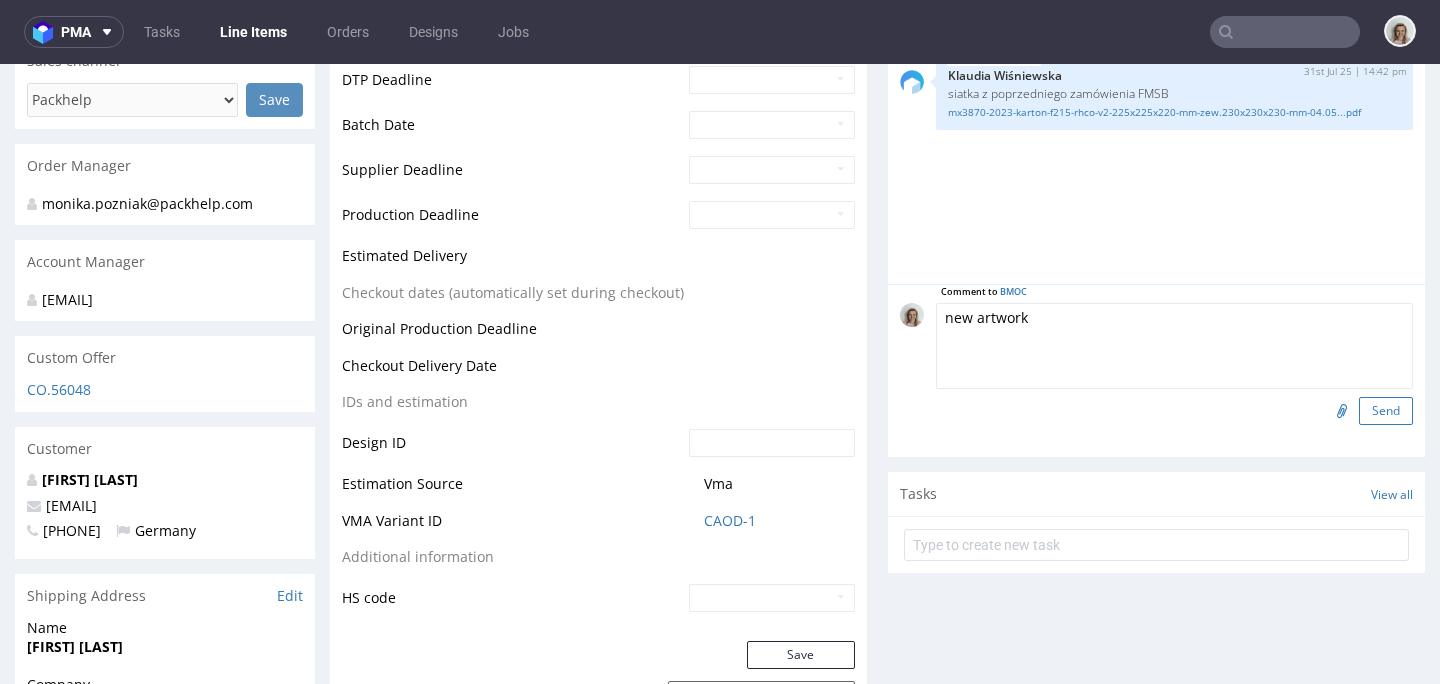 click on "Send" at bounding box center [1386, 411] 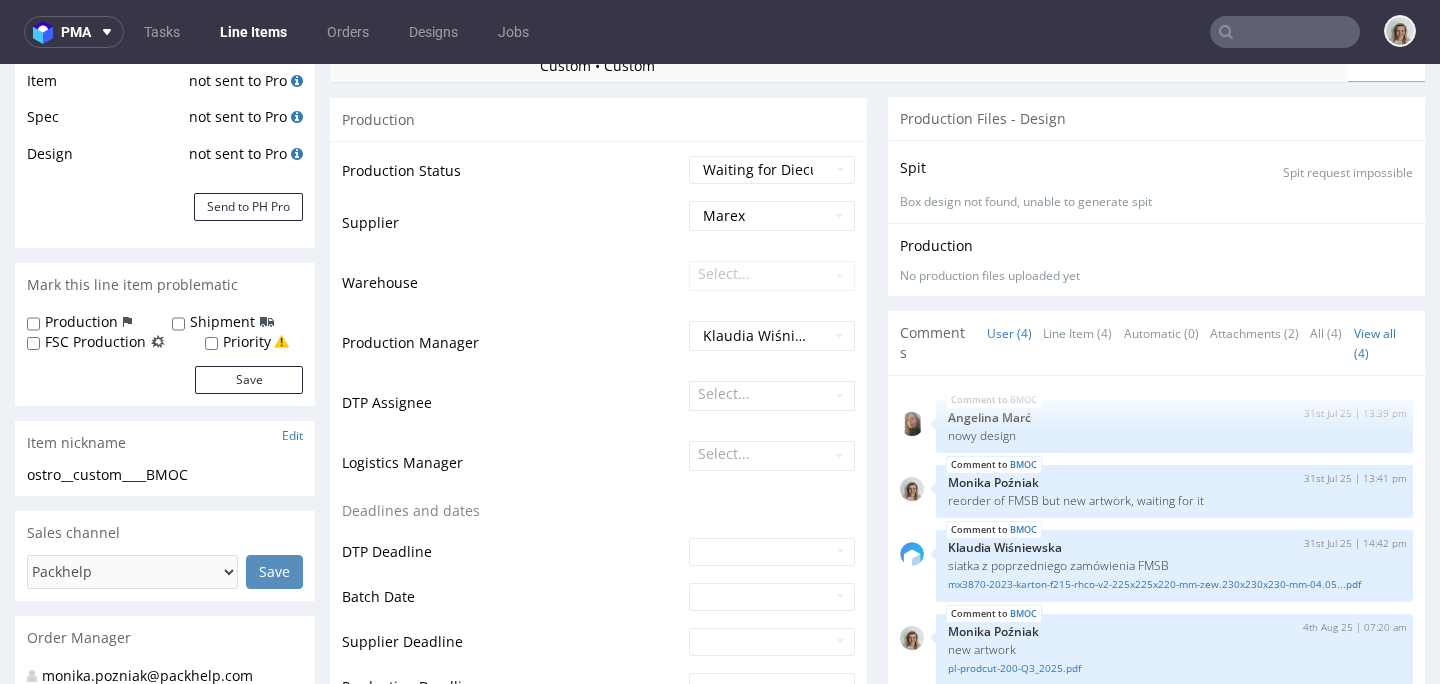 scroll, scrollTop: 323, scrollLeft: 0, axis: vertical 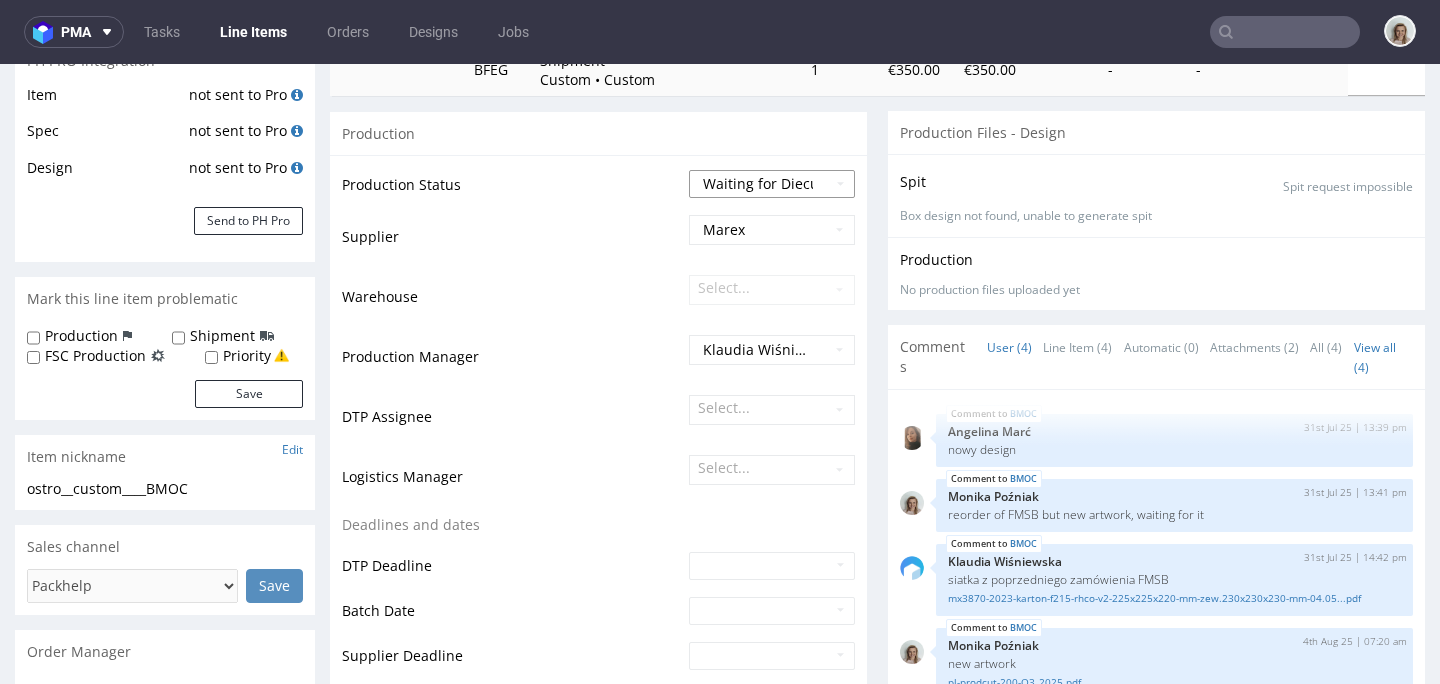 click on "Waiting for Artwork
Waiting for Diecut
Waiting for Mockup Waiting for DTP
Waiting for DTP Double Check
DTP DC Done
In DTP
Issue in DTP
DTP Client Approval Needed
DTP Client Approval Pending
DTP Client Approval Rejected
Back for DTP
DTP Verification Needed
DTP Production Ready In Production
Sent to Fulfillment
Issue in Production
Sent to Warehouse Fulfillment
Production Complete" at bounding box center [772, 184] 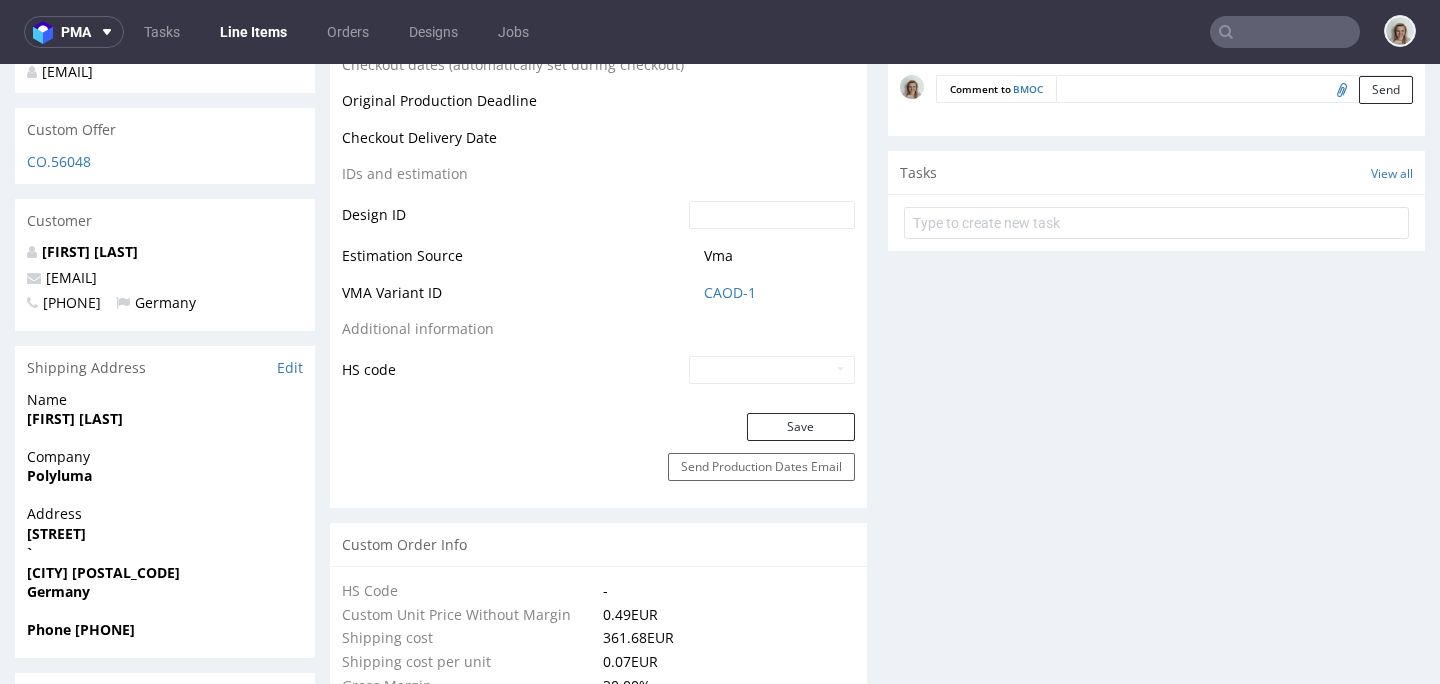 scroll, scrollTop: 1053, scrollLeft: 0, axis: vertical 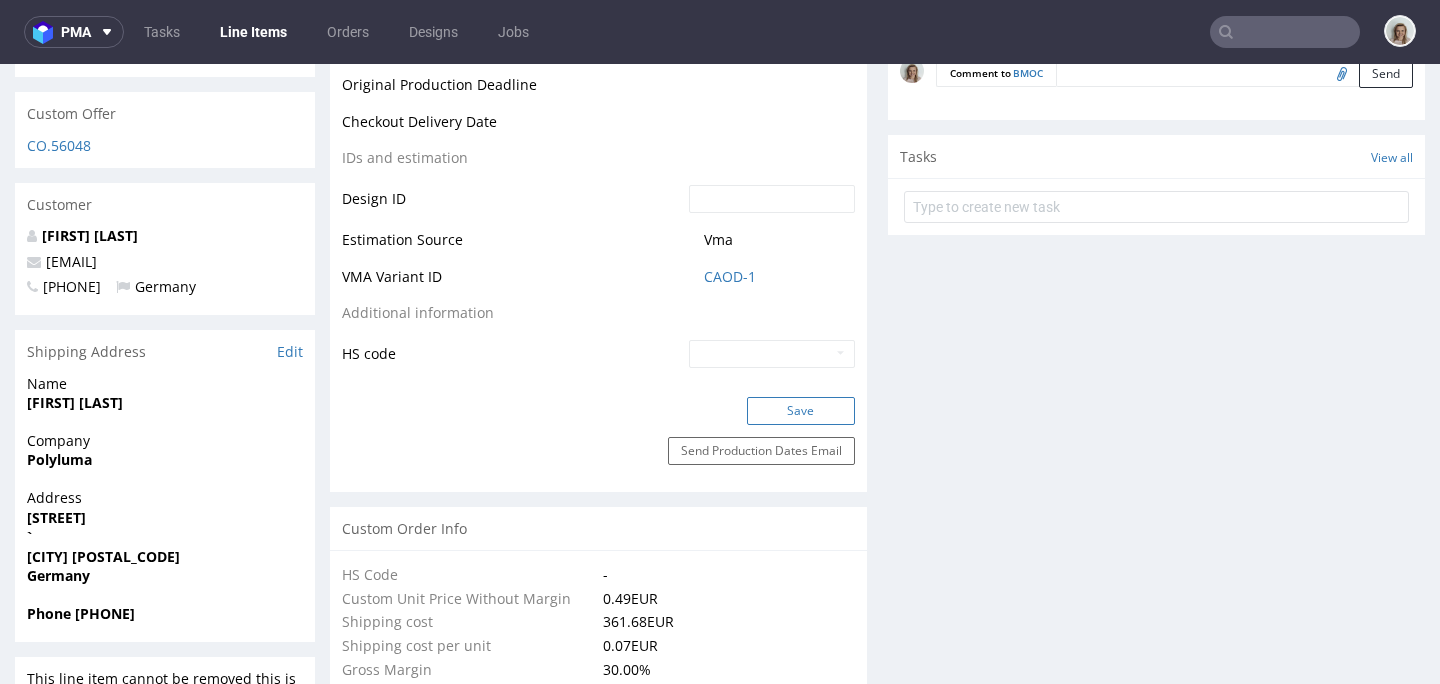 click on "Save" at bounding box center (801, 411) 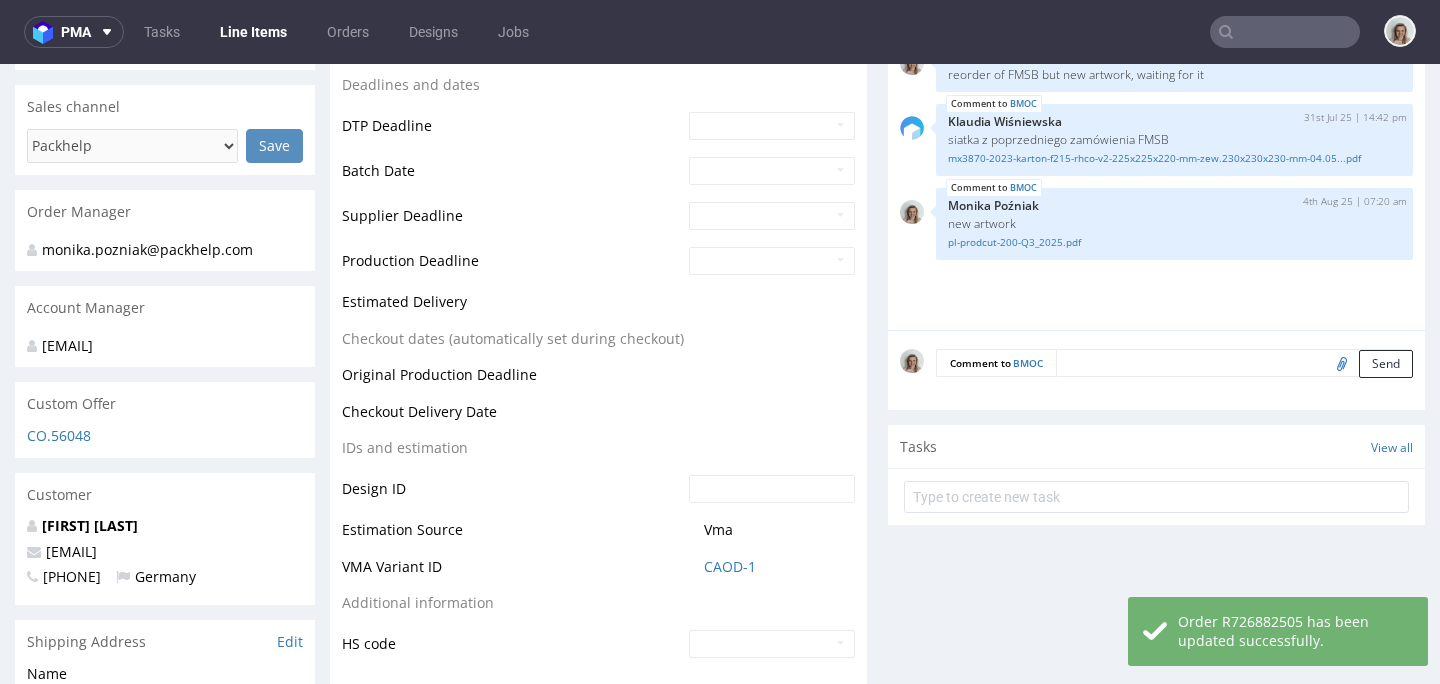 scroll, scrollTop: 758, scrollLeft: 0, axis: vertical 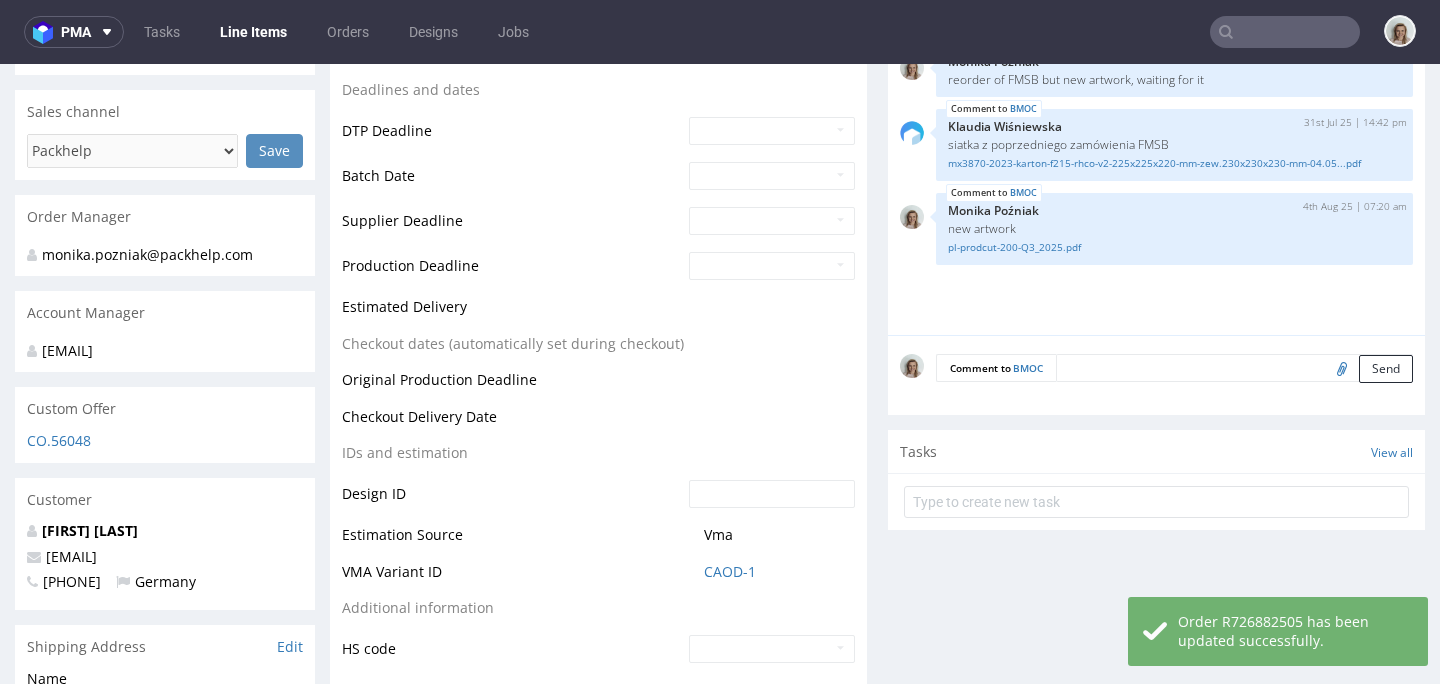 click at bounding box center (1285, 32) 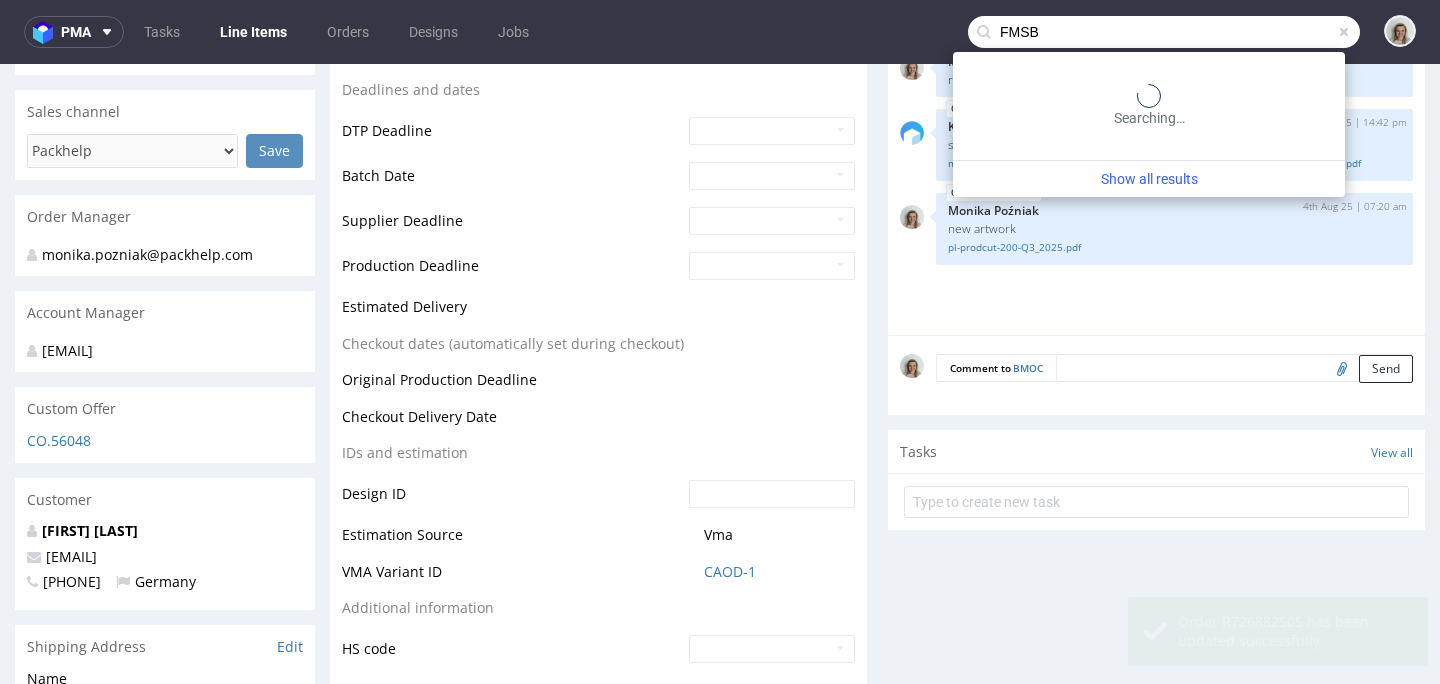 type on "FMSB" 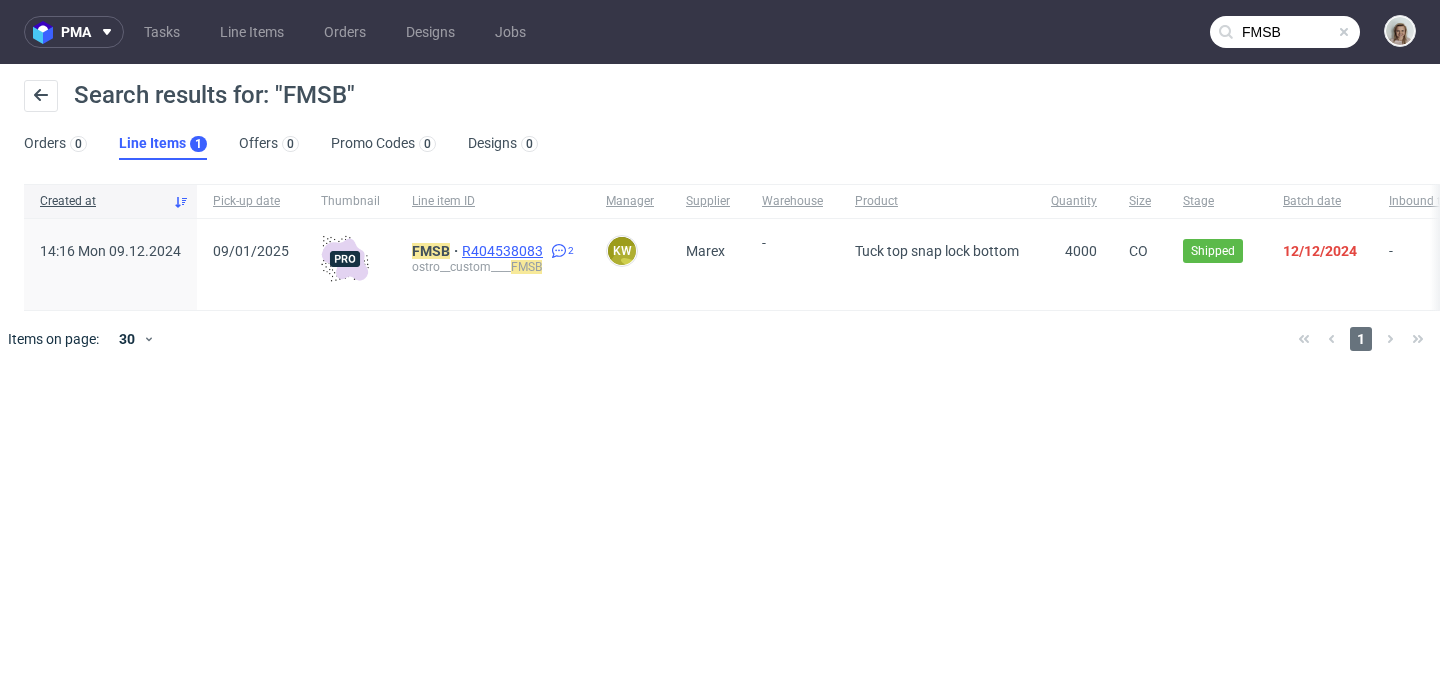 click on "R404538083" at bounding box center (504, 251) 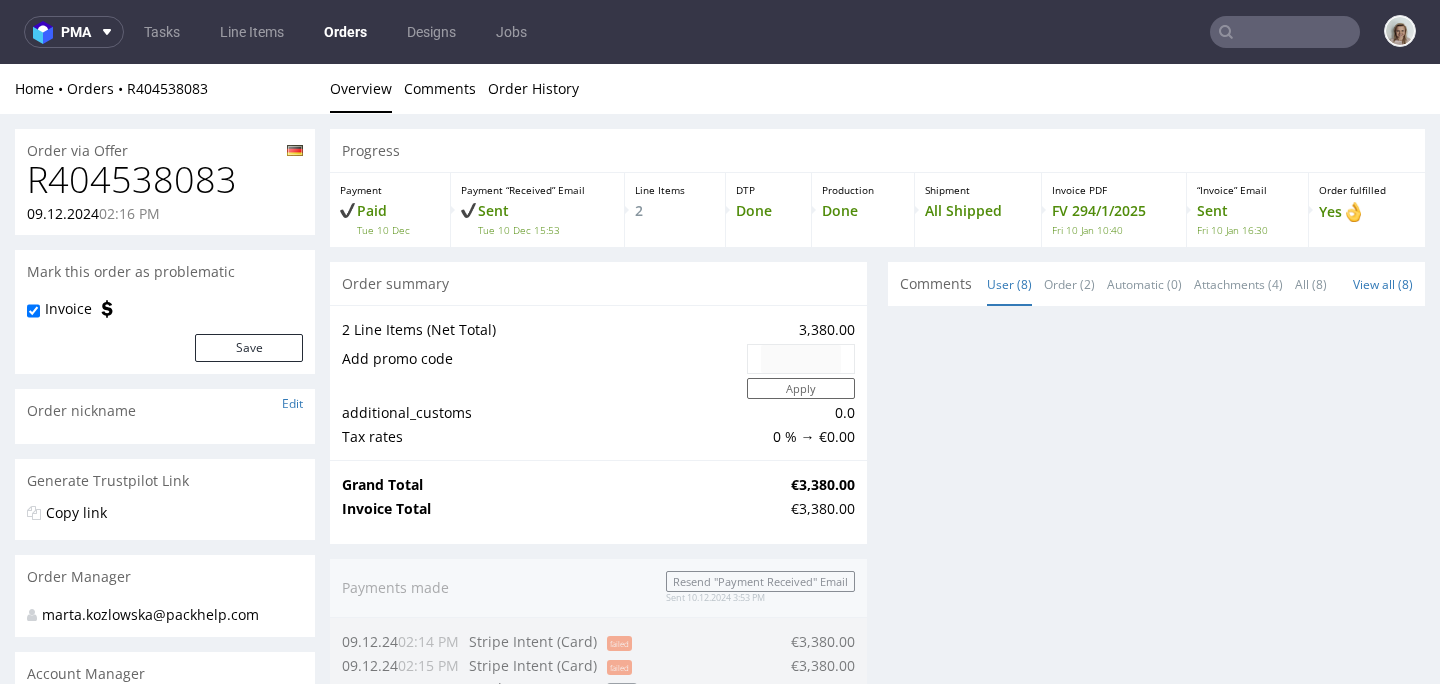scroll, scrollTop: 0, scrollLeft: 0, axis: both 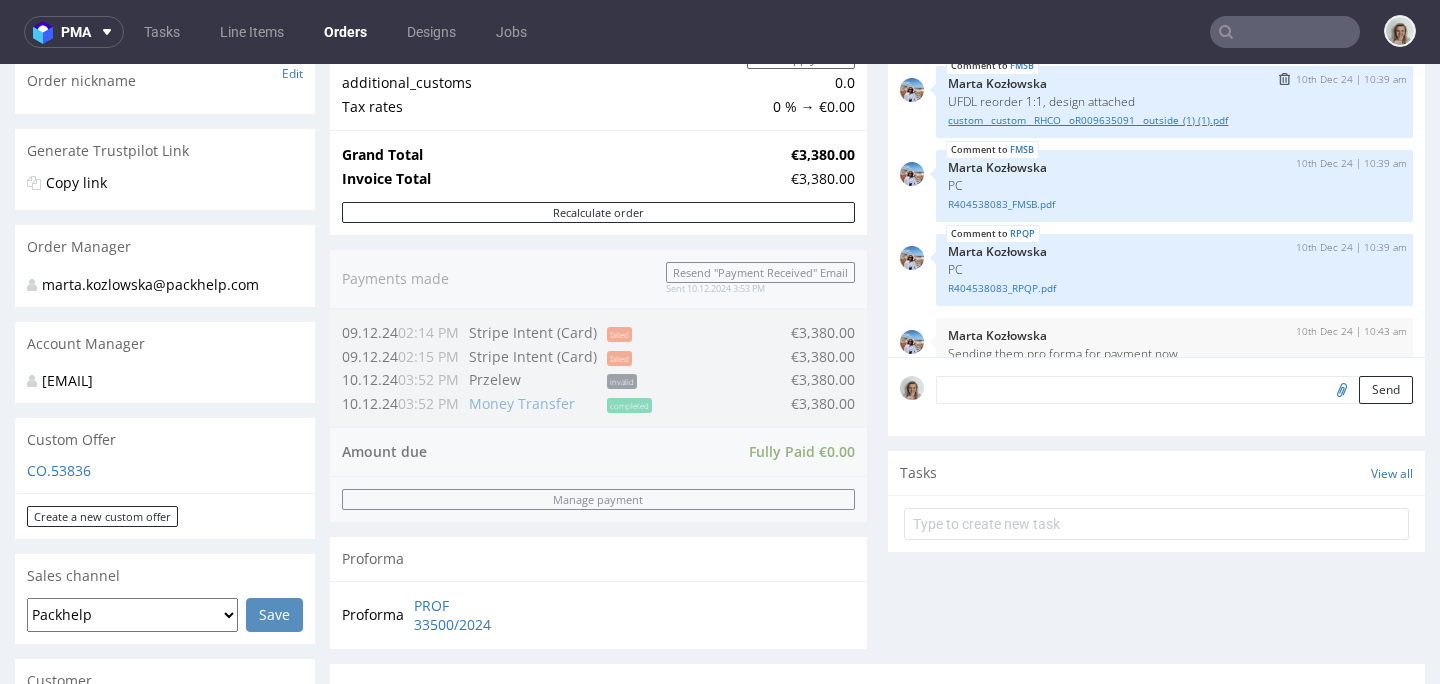 click on "custom__custom__RHCO__oR009635091__outside_(1) (1).pdf" at bounding box center (1174, 120) 